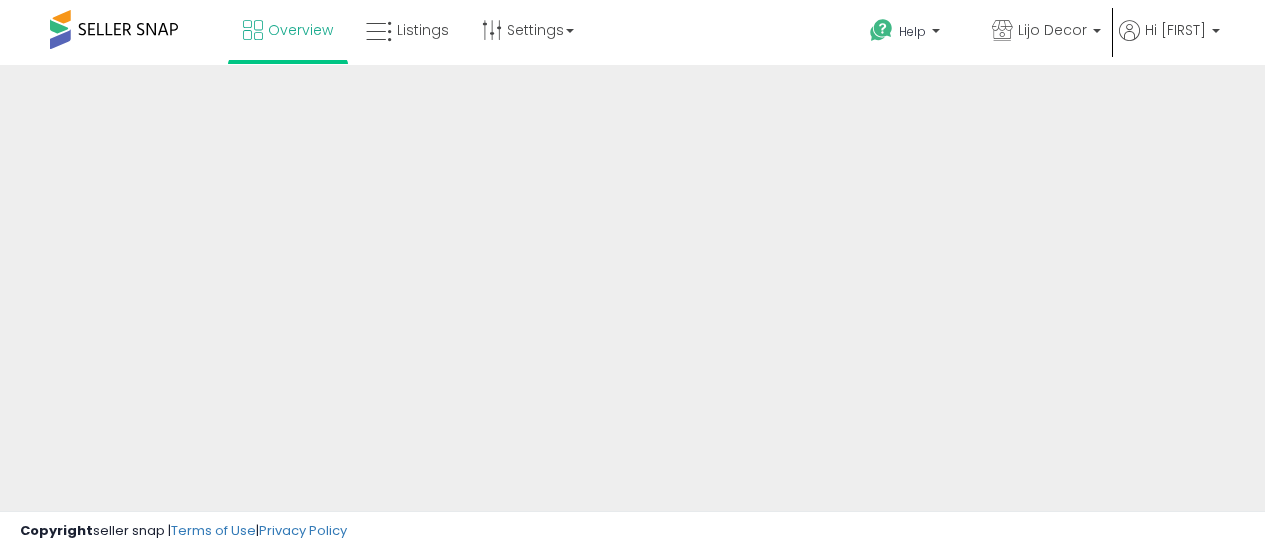 scroll, scrollTop: 0, scrollLeft: 0, axis: both 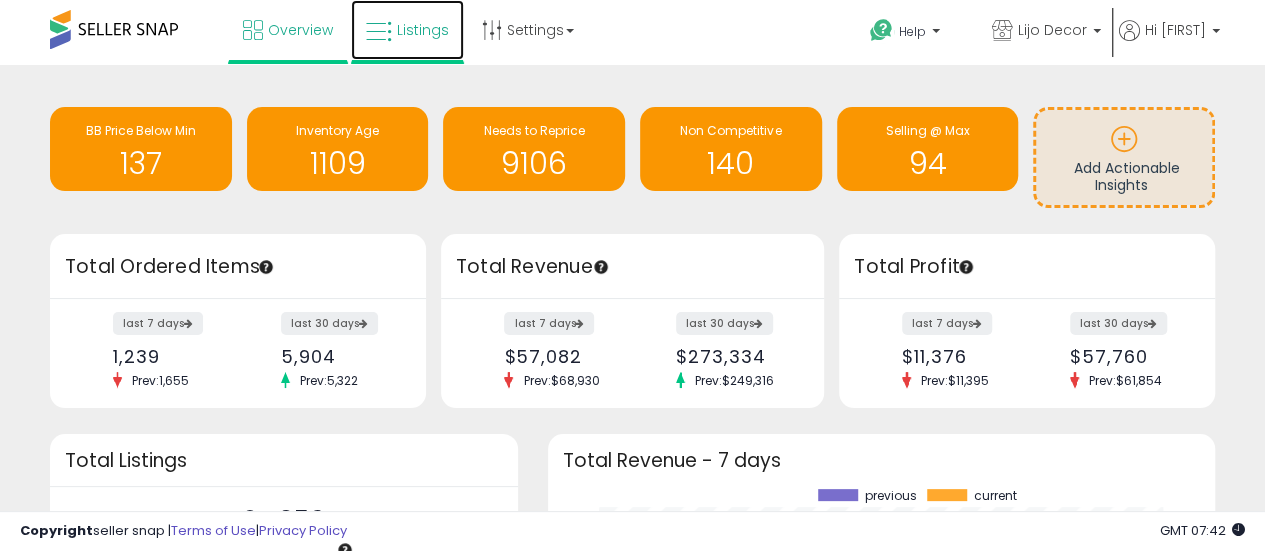 click on "Listings" at bounding box center (423, 30) 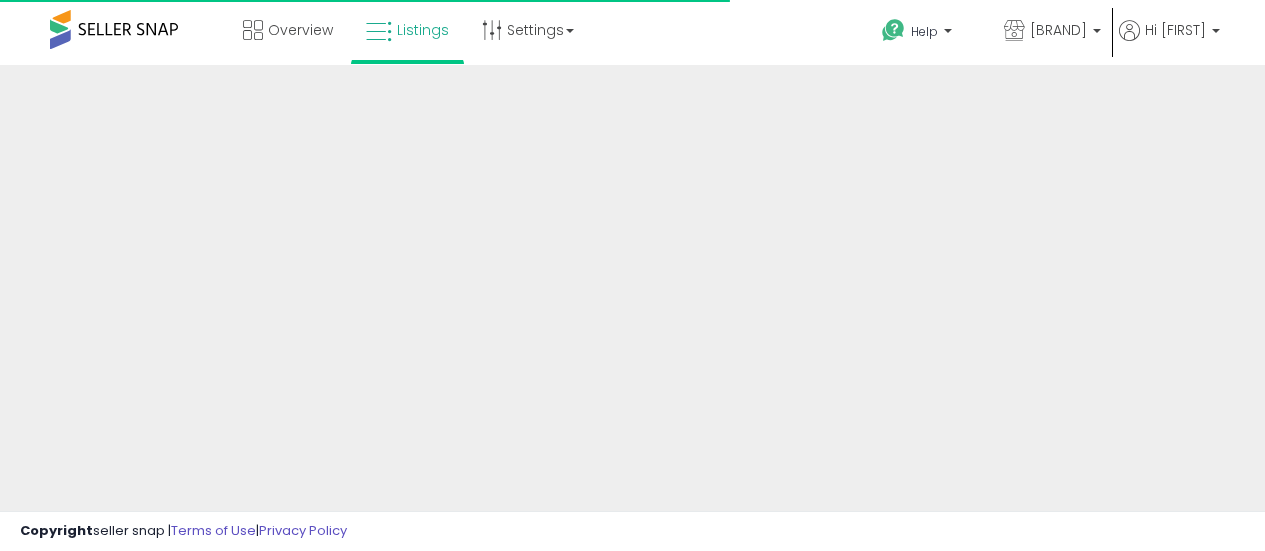 scroll, scrollTop: 0, scrollLeft: 0, axis: both 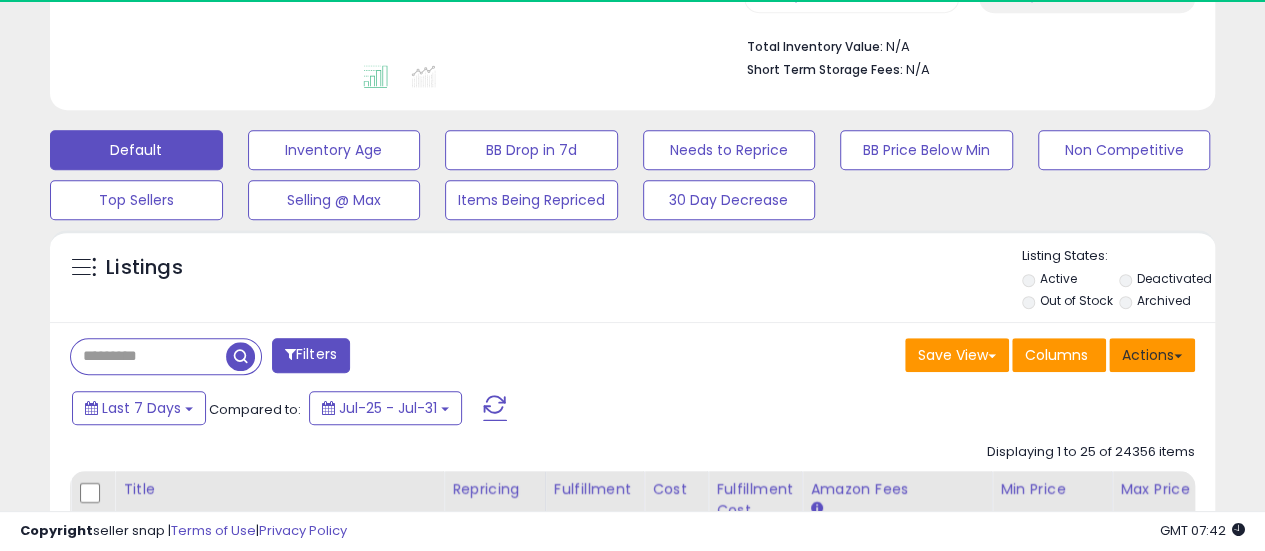 click on "Actions" at bounding box center (1152, 355) 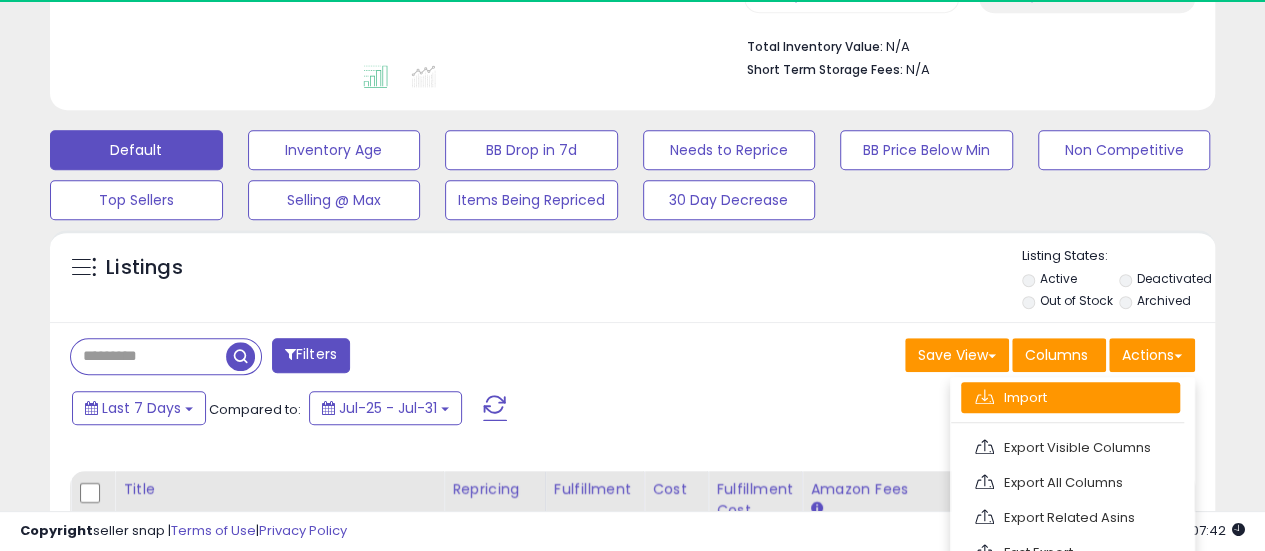 click on "Import" at bounding box center (1070, 397) 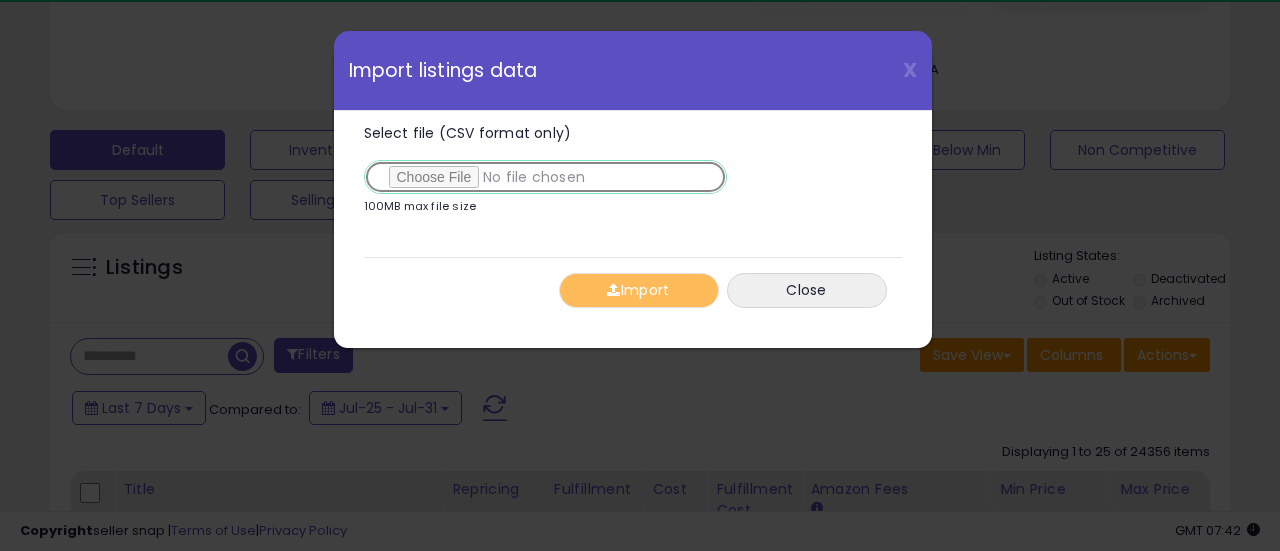 click on "Select file (CSV format only)" at bounding box center (545, 177) 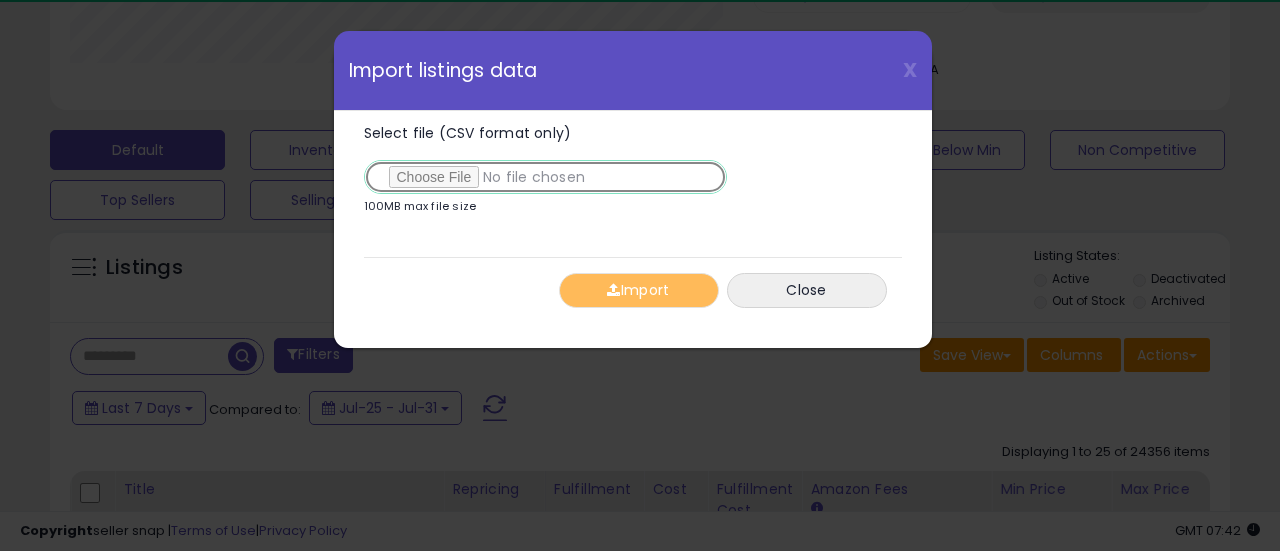 scroll, scrollTop: 999590, scrollLeft: 999317, axis: both 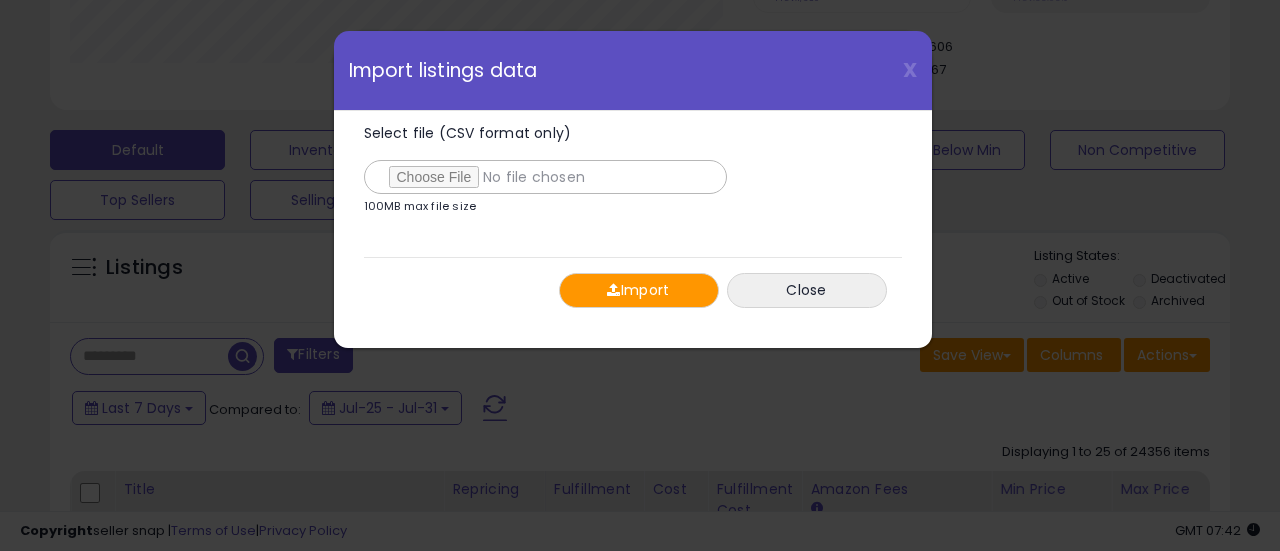 click on "Import" at bounding box center (639, 290) 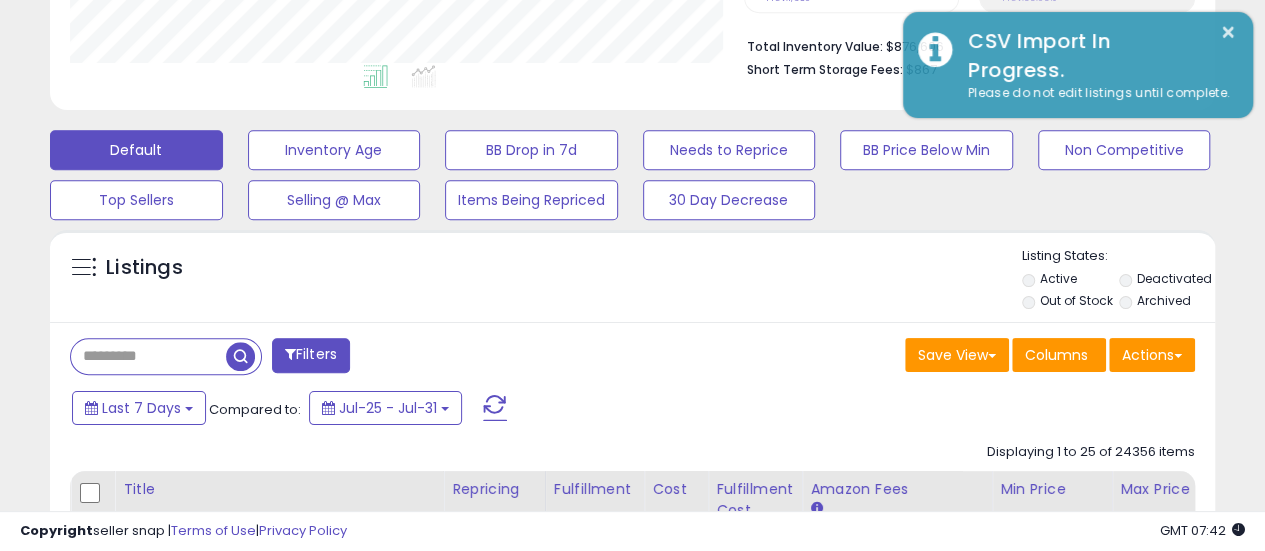 scroll, scrollTop: 410, scrollLeft: 674, axis: both 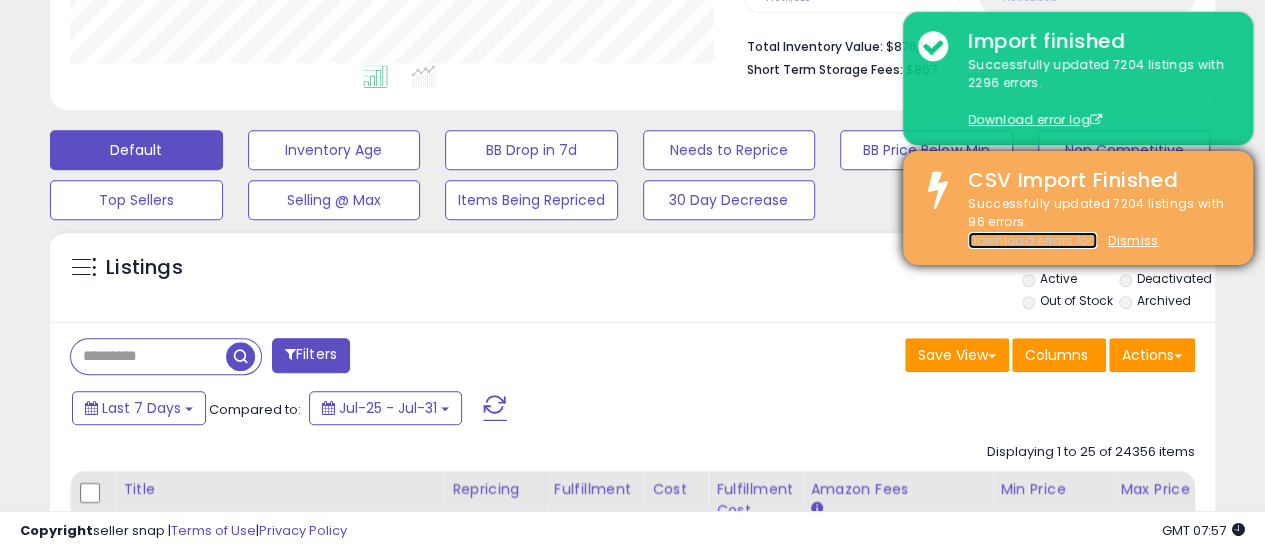 click on "Download errors log" at bounding box center [1032, 240] 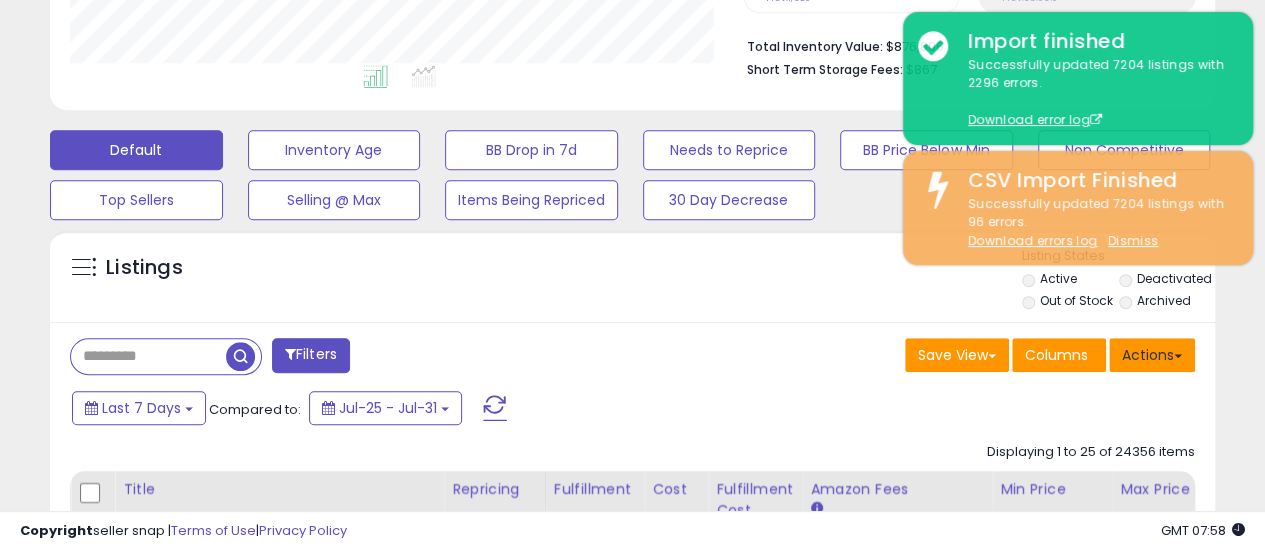 click on "Actions" at bounding box center (1152, 355) 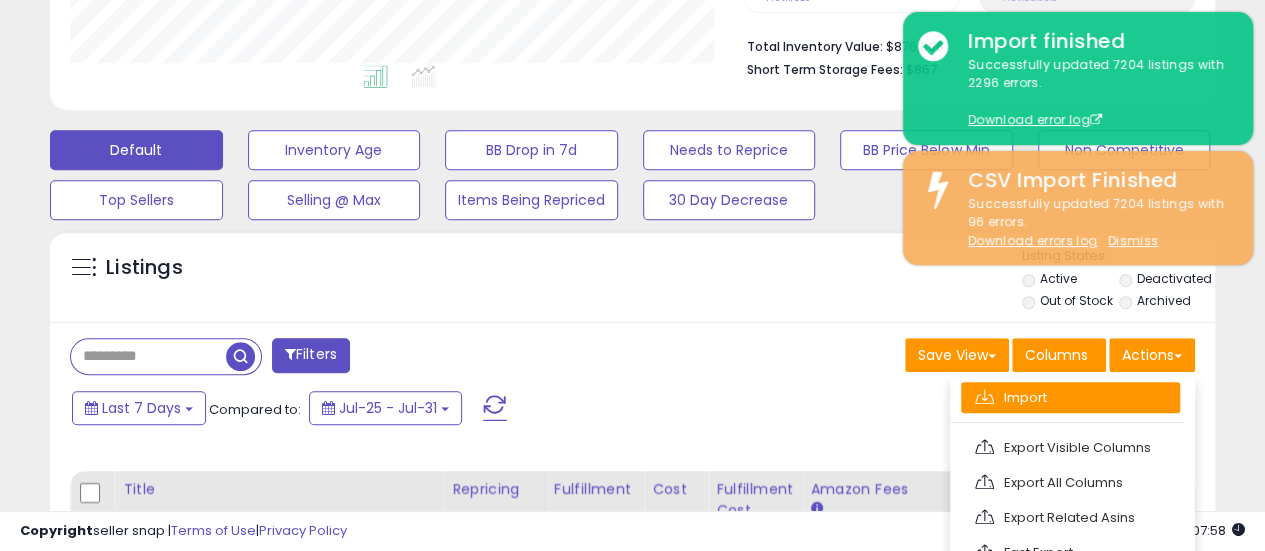click on "Import" at bounding box center [1070, 397] 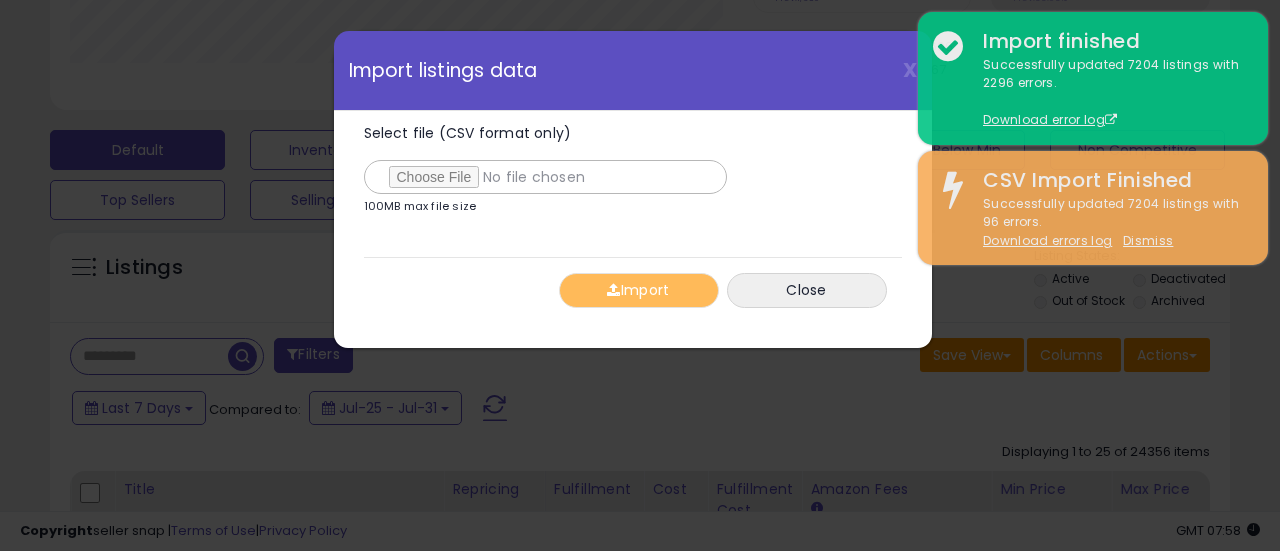 scroll, scrollTop: 999590, scrollLeft: 999317, axis: both 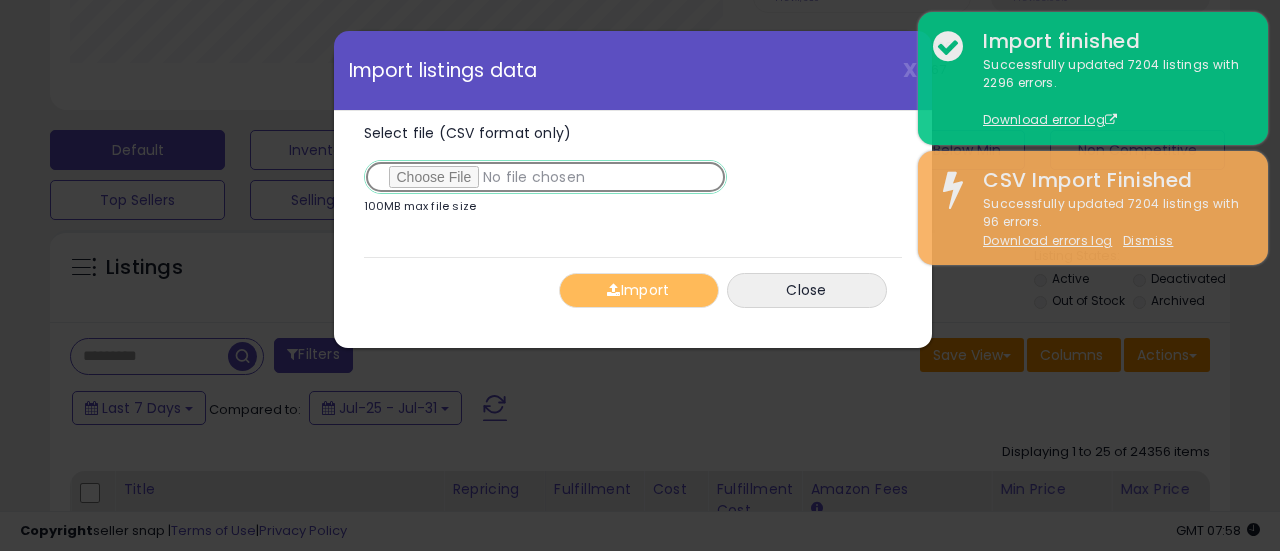 click on "Select file (CSV format only)" at bounding box center [545, 177] 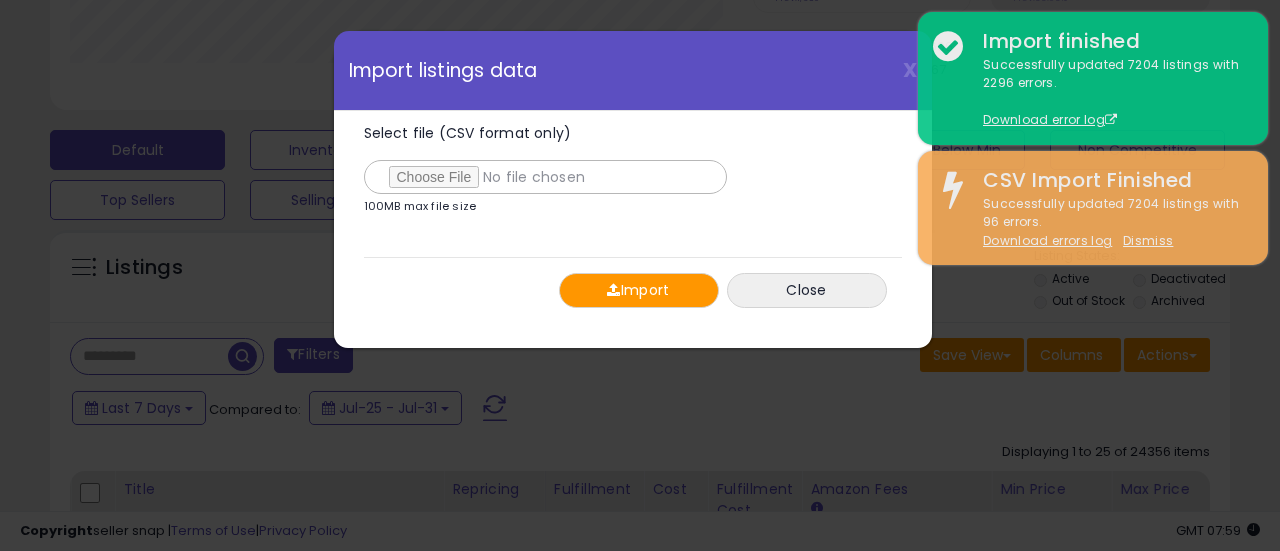 click on "Import" at bounding box center [639, 290] 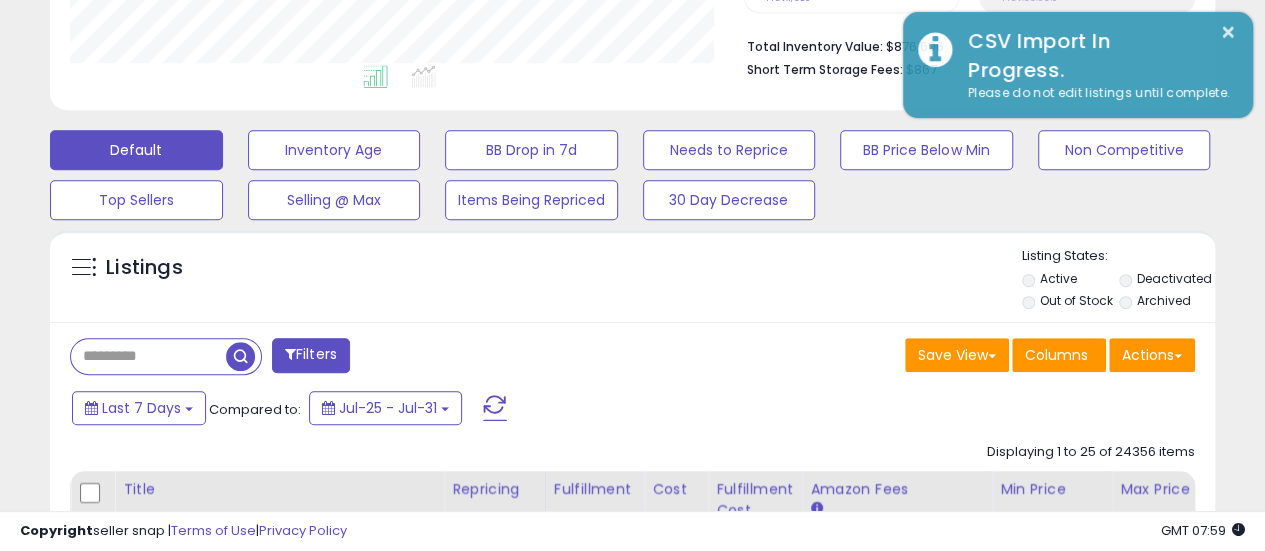 scroll, scrollTop: 410, scrollLeft: 674, axis: both 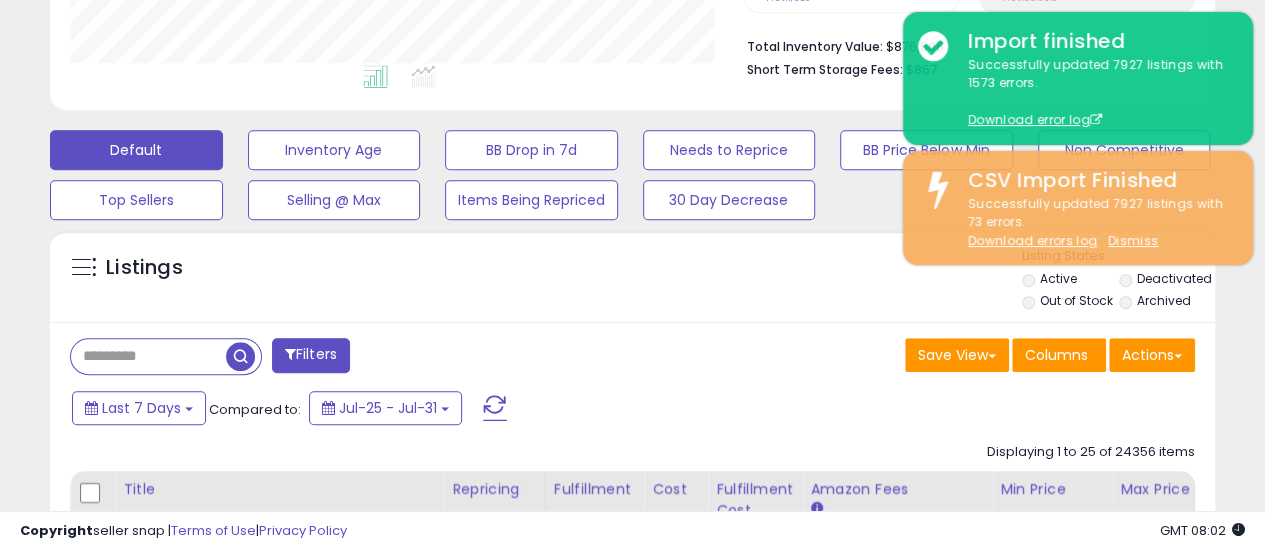 click on "**********" at bounding box center (632, 2135) 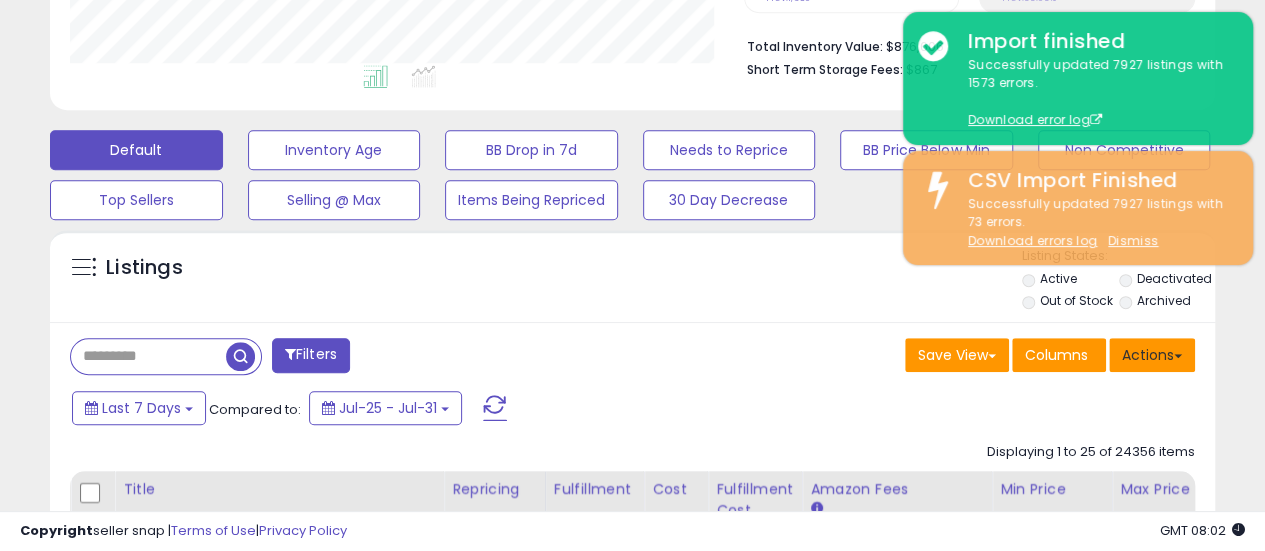 click on "Actions" at bounding box center [1152, 355] 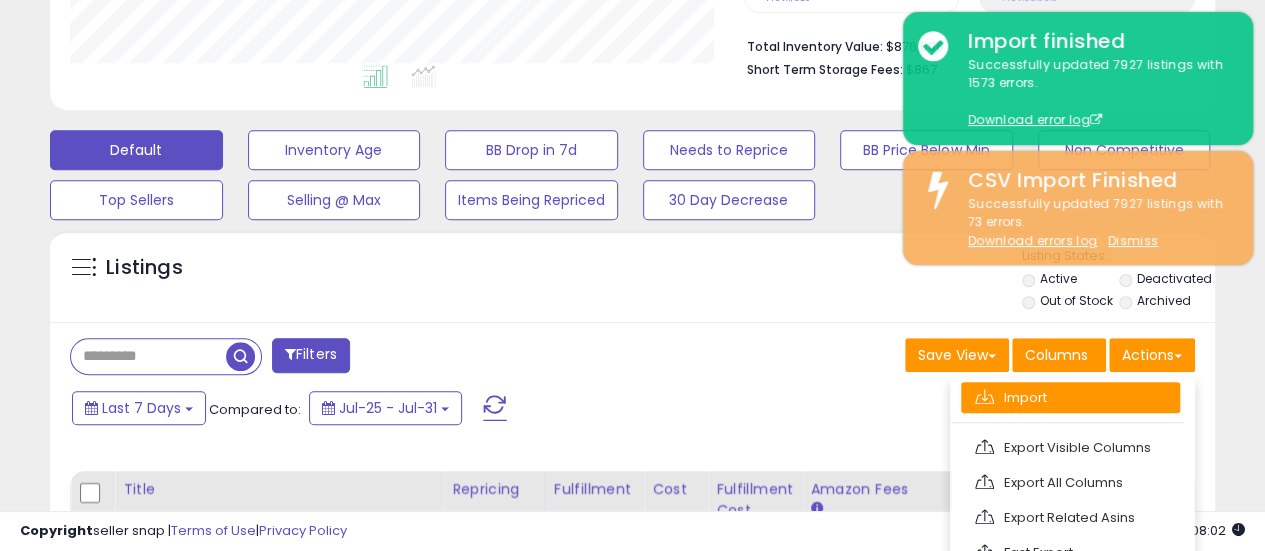 click on "Import" at bounding box center [1070, 397] 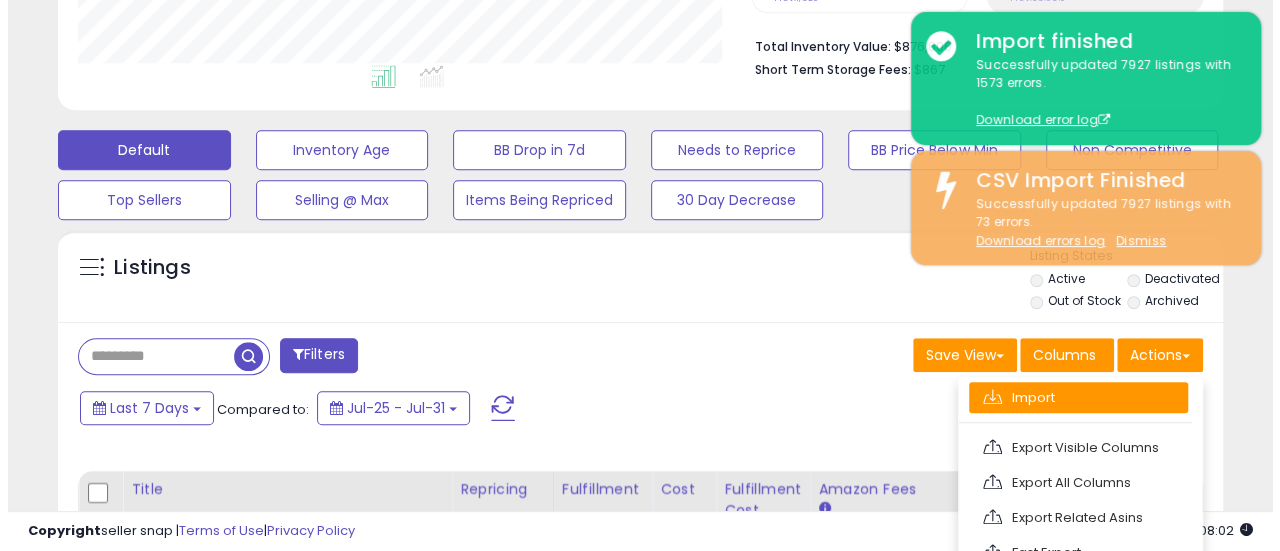 scroll, scrollTop: 999590, scrollLeft: 999317, axis: both 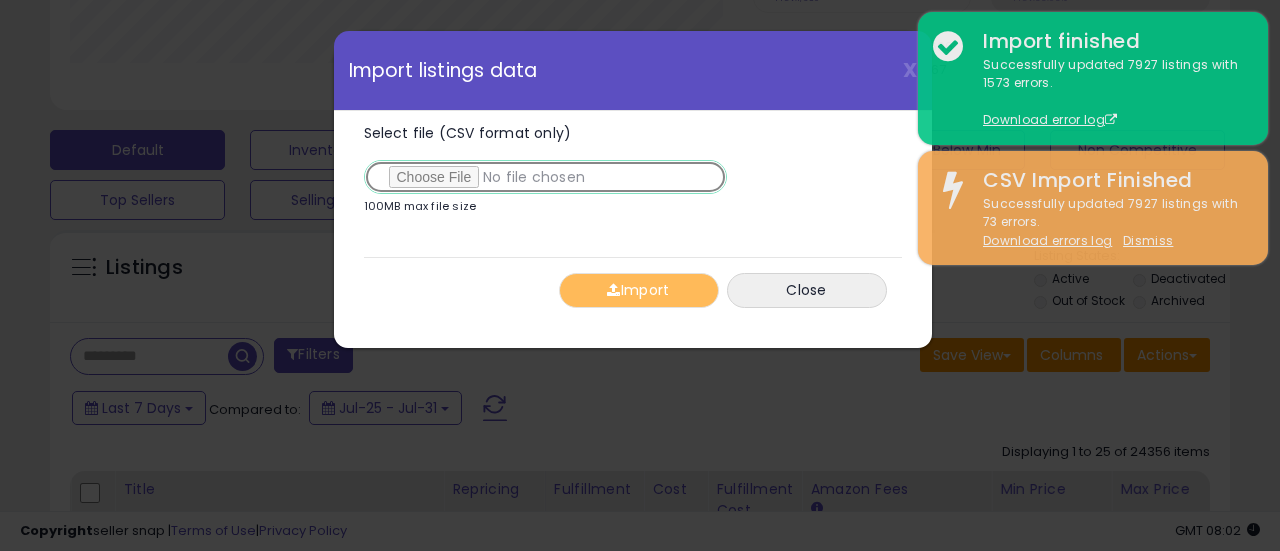 click on "Select file (CSV format only)" at bounding box center (545, 177) 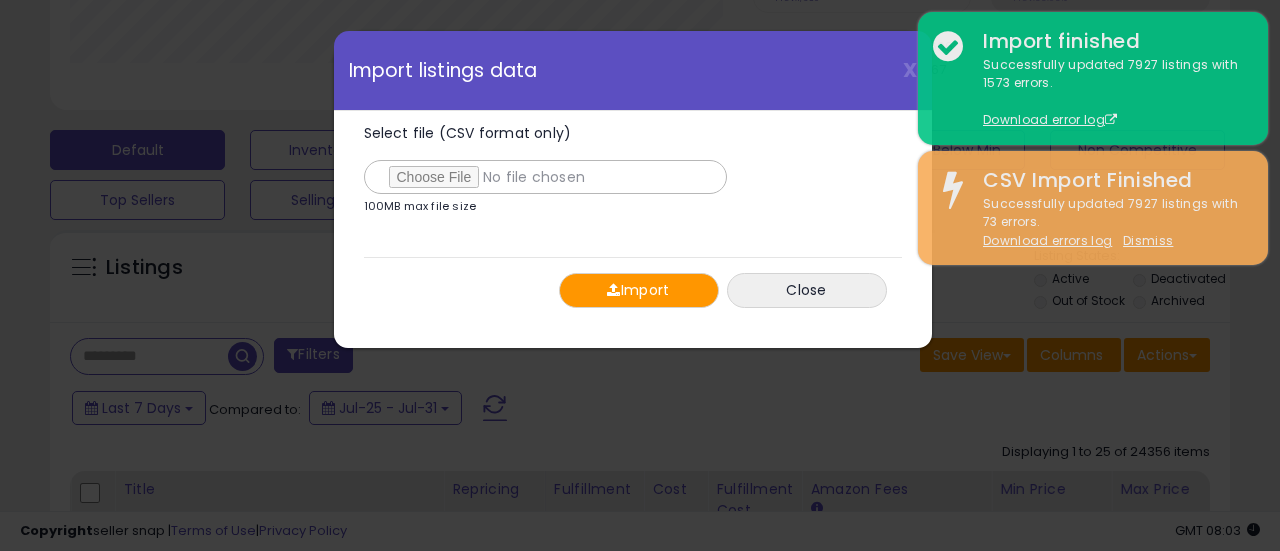 click on "Import" at bounding box center (639, 290) 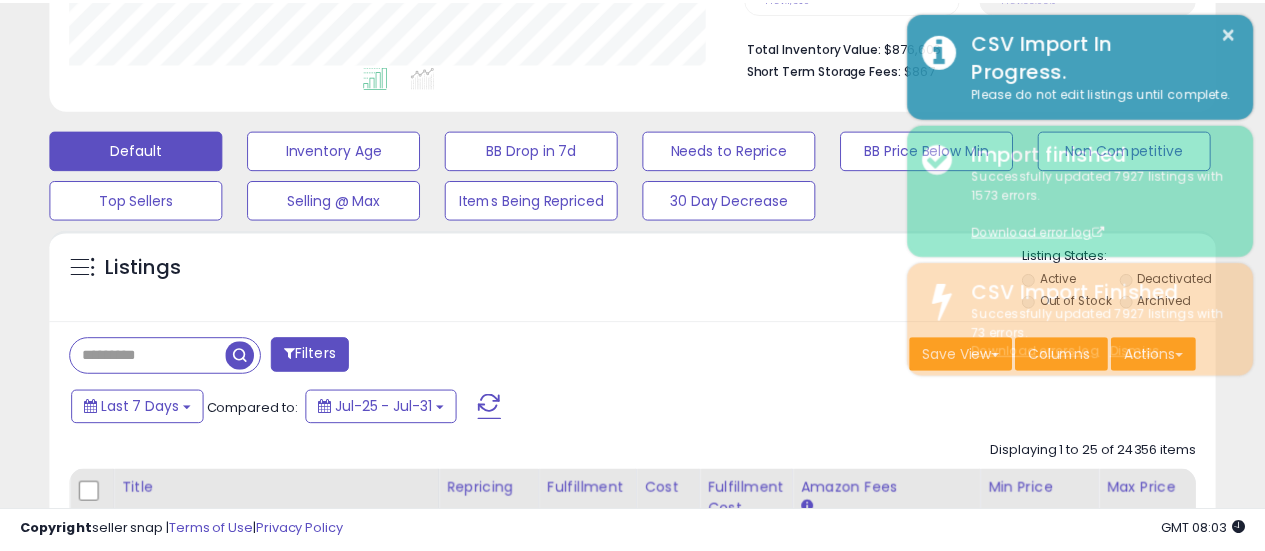 scroll, scrollTop: 410, scrollLeft: 674, axis: both 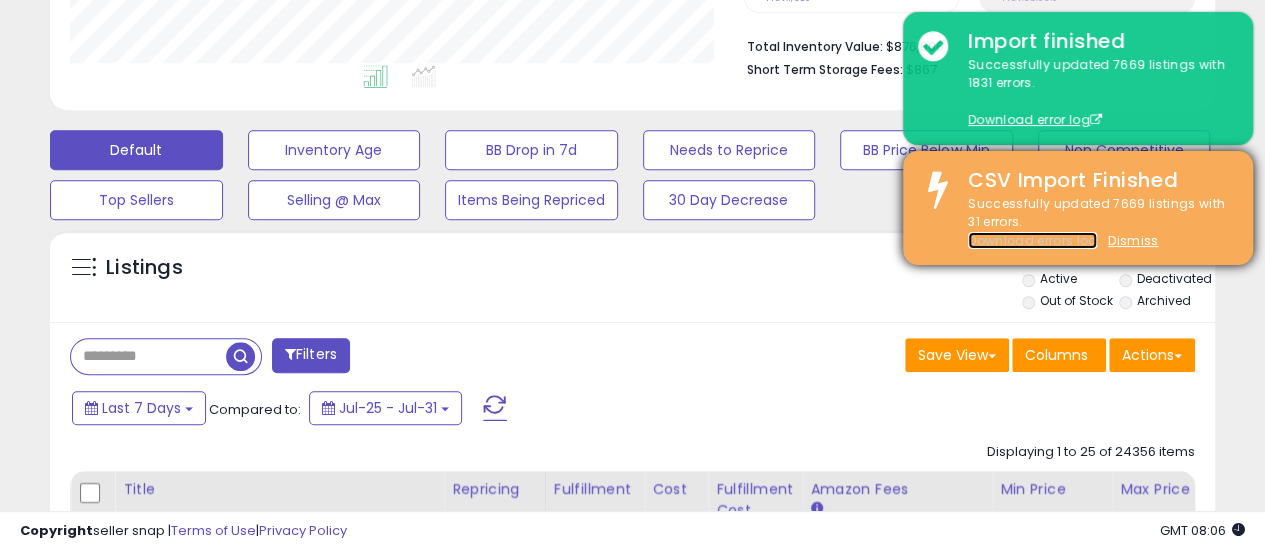 click on "Download errors log" at bounding box center (1032, 240) 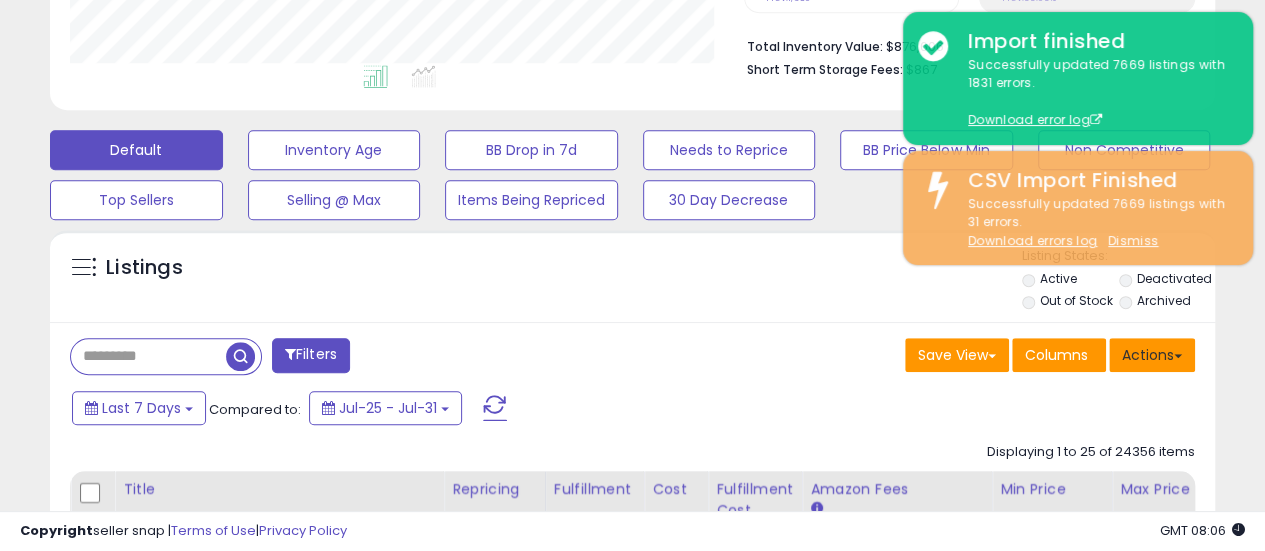 click on "Actions" at bounding box center [1152, 355] 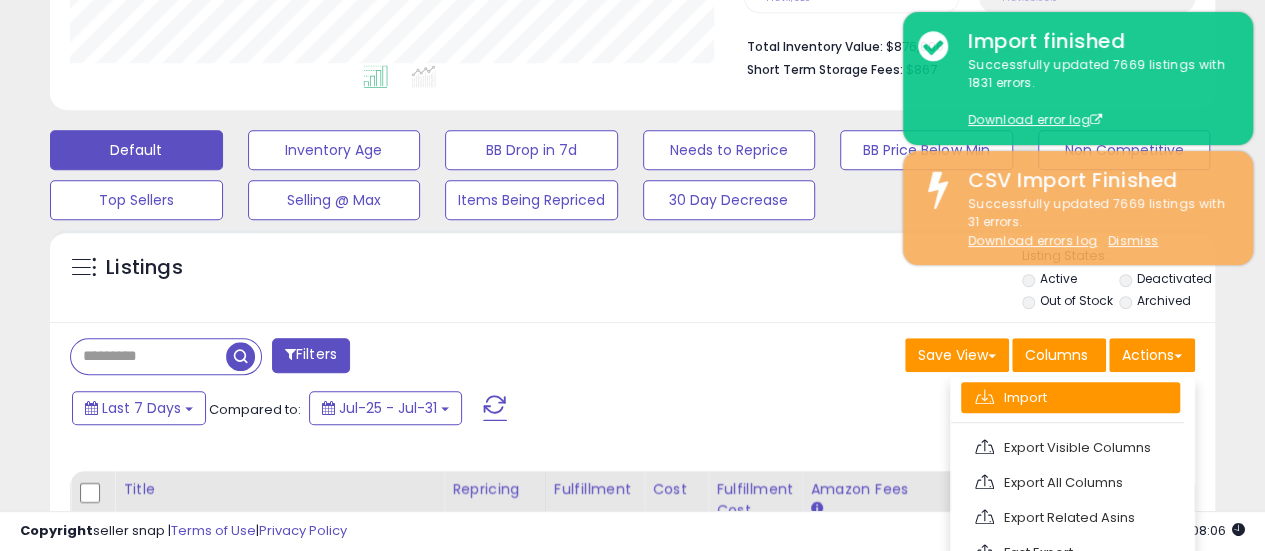click on "Import" at bounding box center [1070, 397] 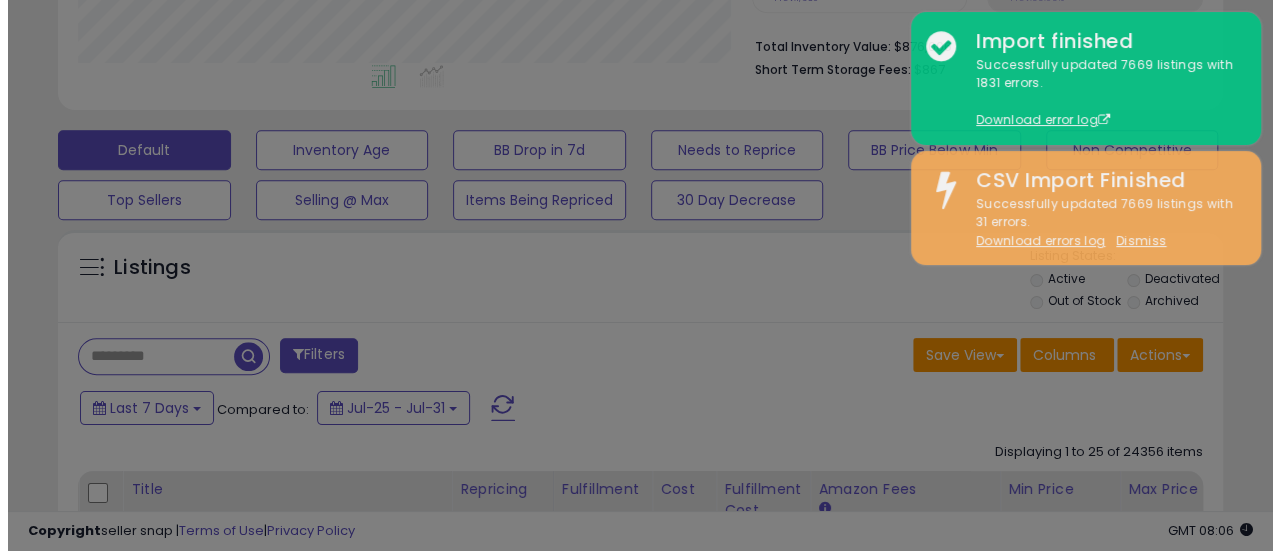scroll, scrollTop: 999590, scrollLeft: 999317, axis: both 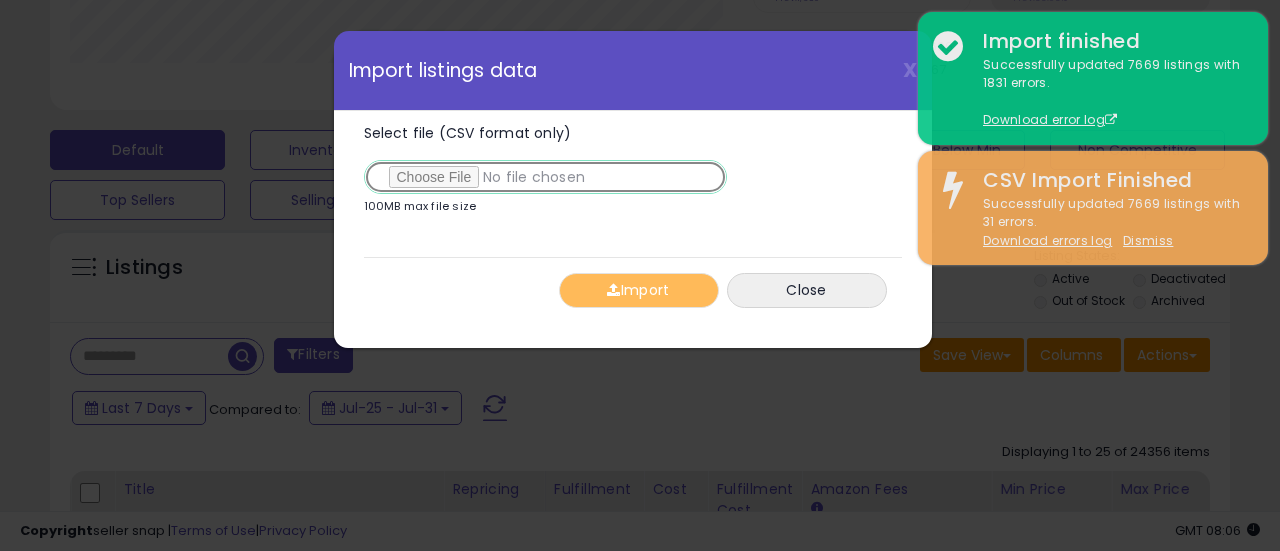 click on "Select file (CSV format only)" at bounding box center [545, 177] 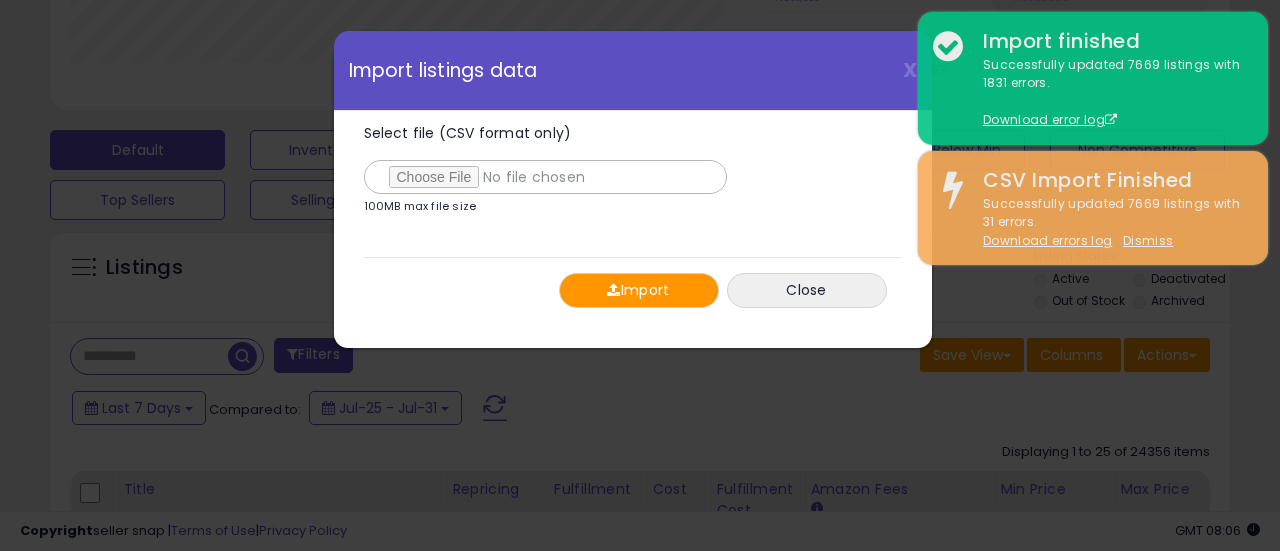 drag, startPoint x: 654, startPoint y: 285, endPoint x: 776, endPoint y: 399, distance: 166.97305 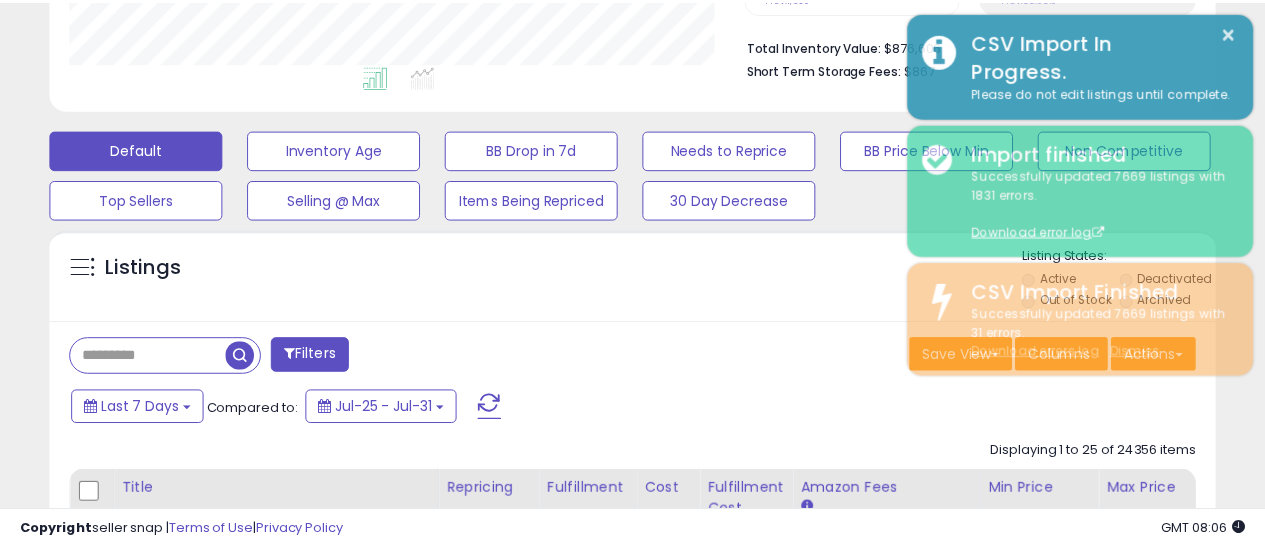 scroll, scrollTop: 410, scrollLeft: 674, axis: both 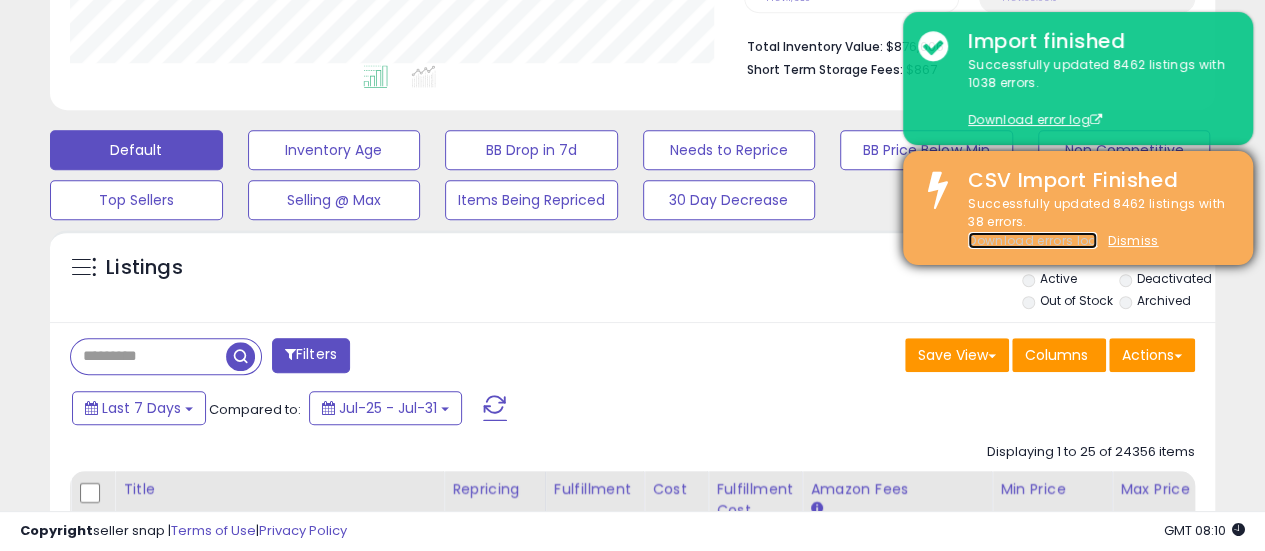 click on "Download errors log" at bounding box center (1032, 240) 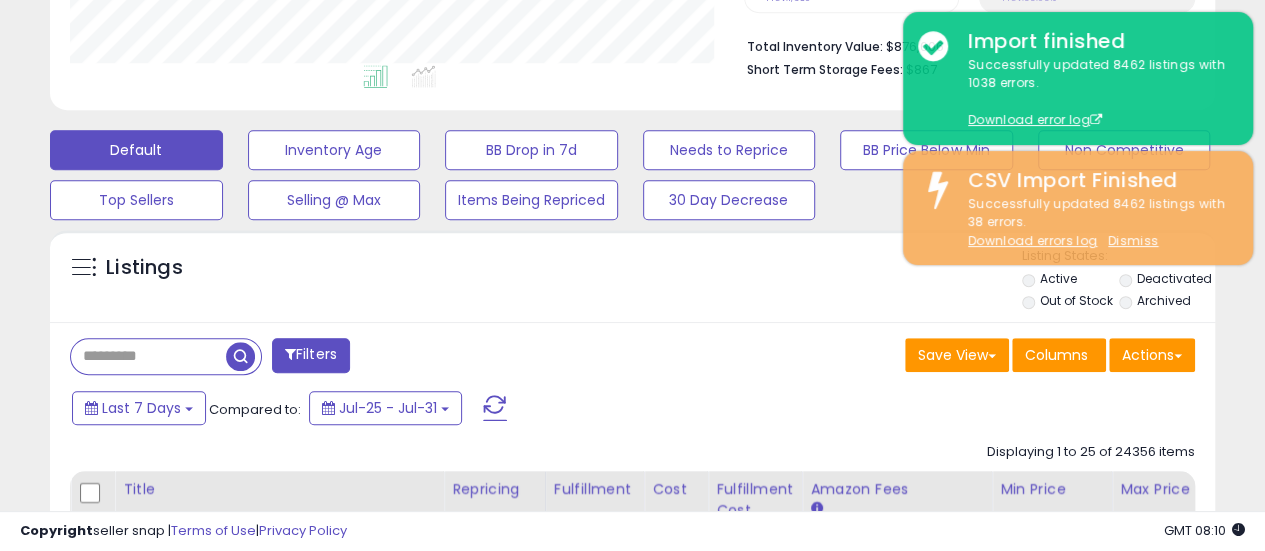 click on "**********" at bounding box center [632, 2135] 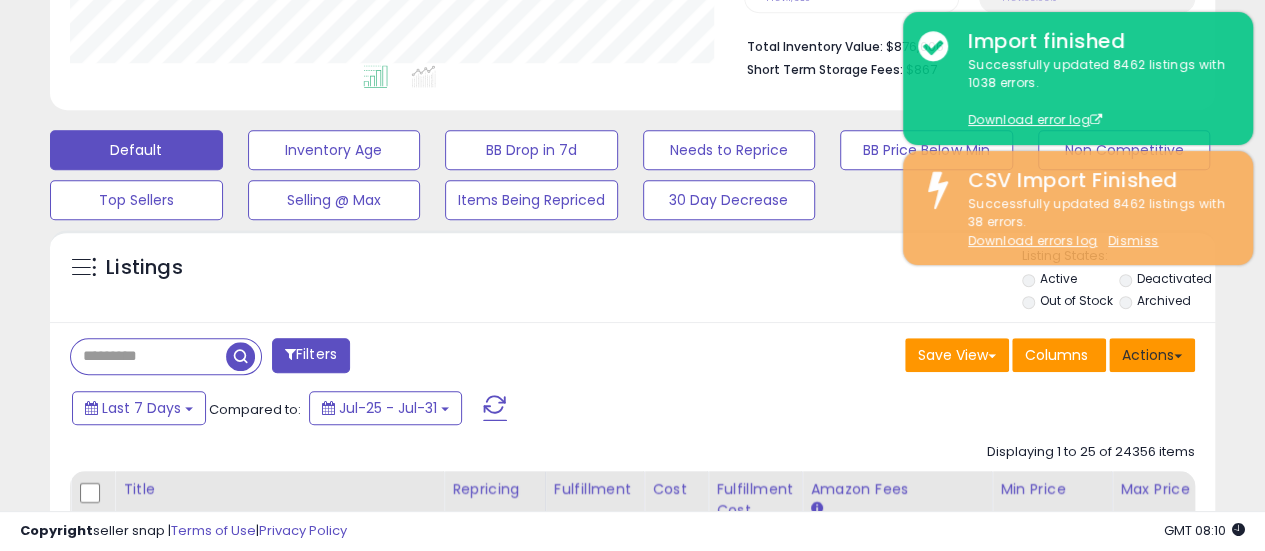 click on "Actions" at bounding box center [1152, 355] 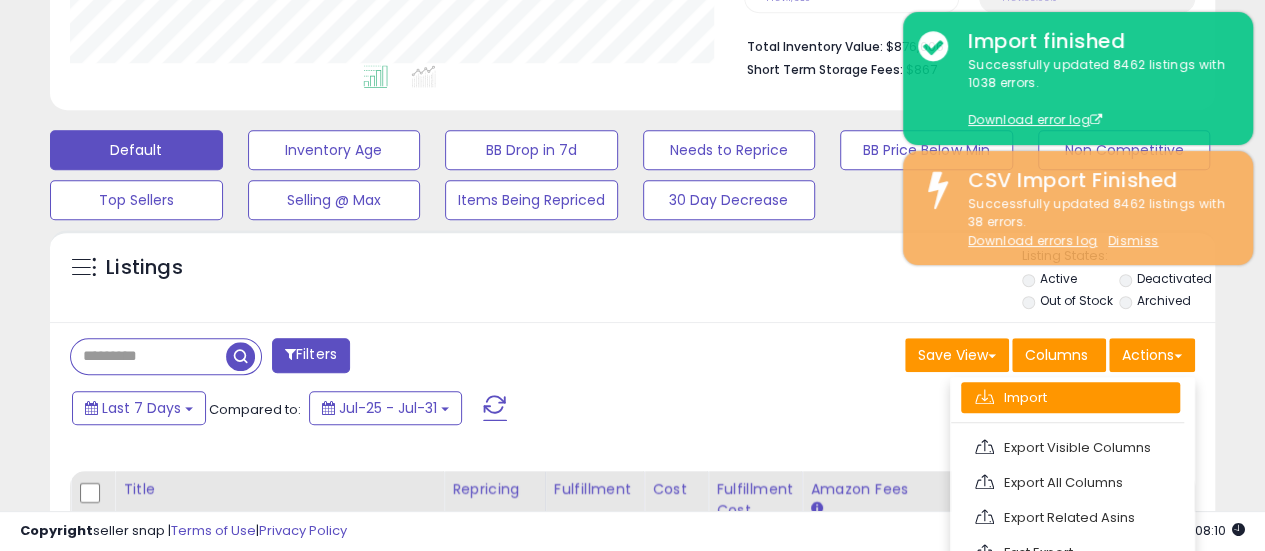 click on "Import" at bounding box center [1070, 397] 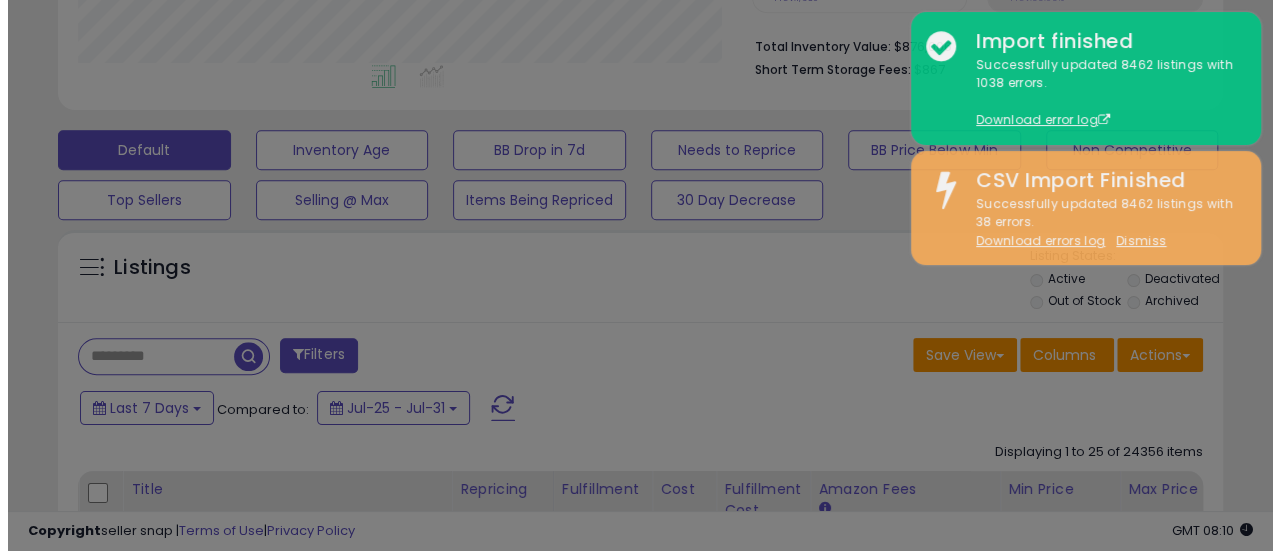 scroll, scrollTop: 999590, scrollLeft: 999317, axis: both 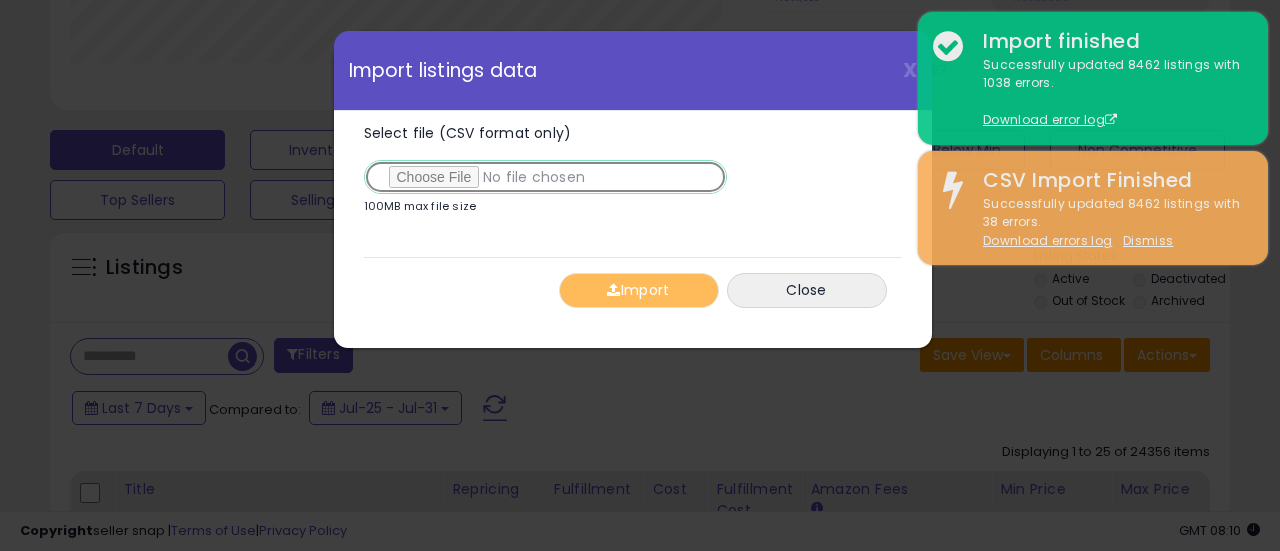 click on "Select file (CSV format only)" at bounding box center [545, 177] 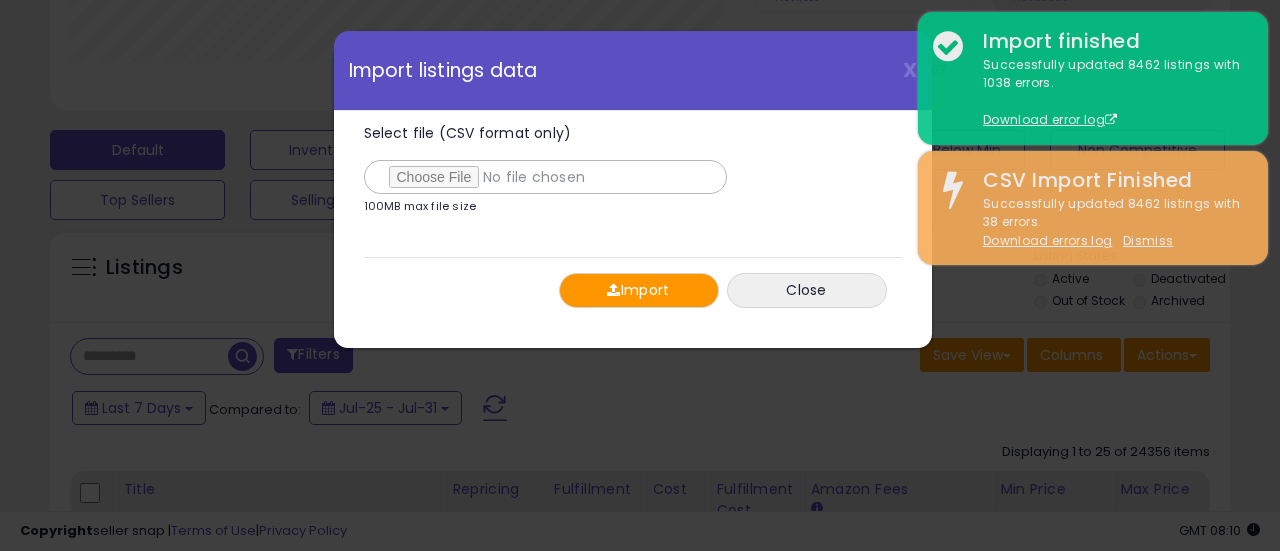click on "Import" at bounding box center [639, 290] 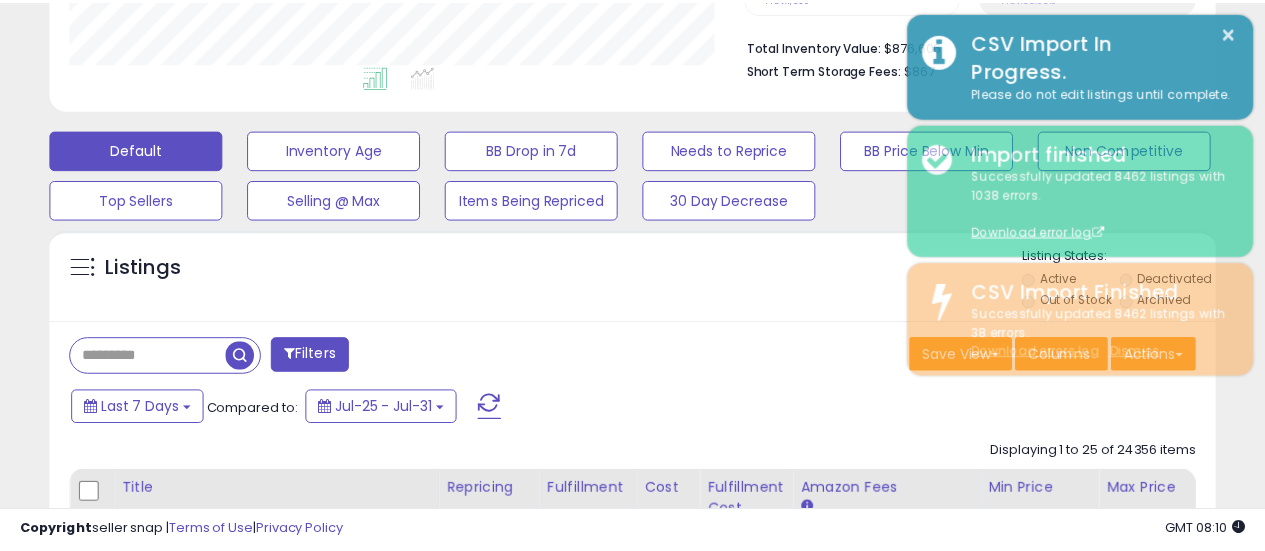 scroll, scrollTop: 410, scrollLeft: 674, axis: both 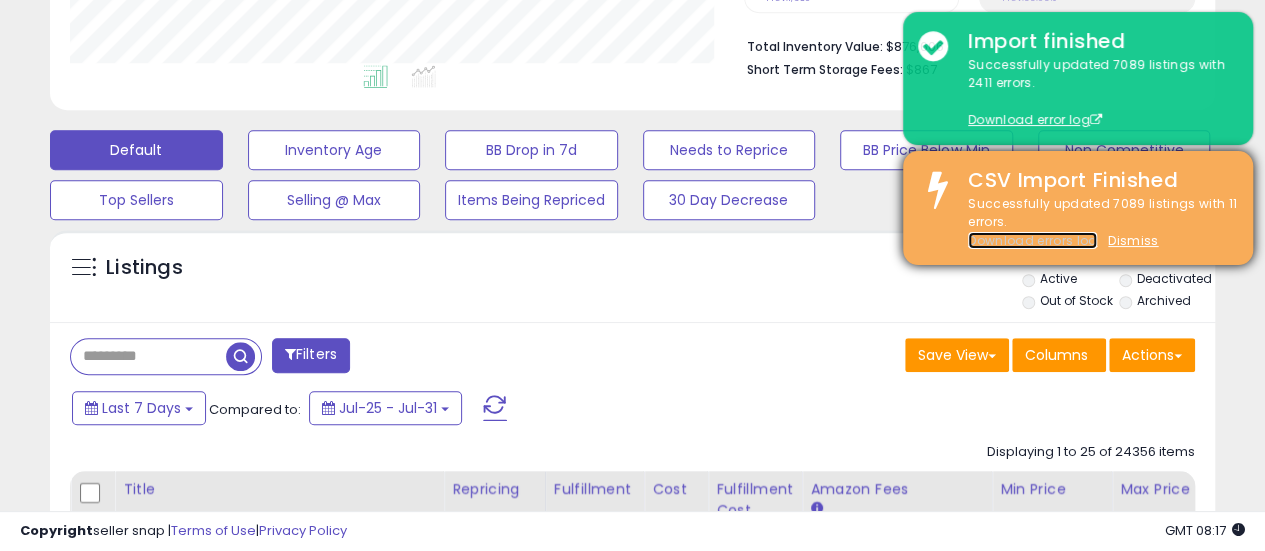 click on "Download errors log" at bounding box center [1032, 240] 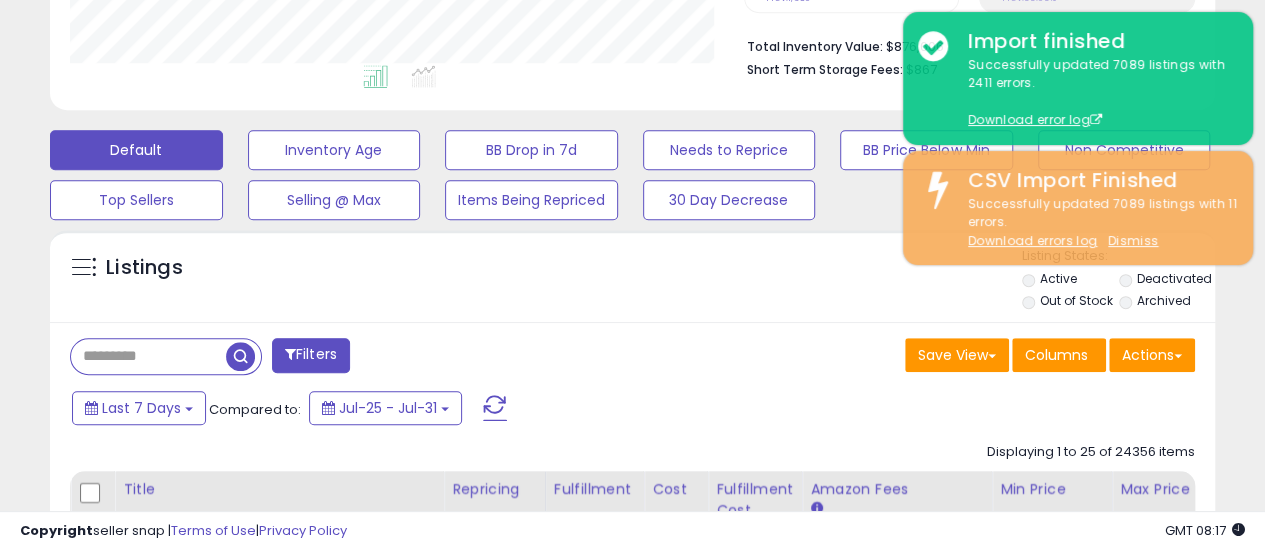 click on "**********" at bounding box center [632, 2135] 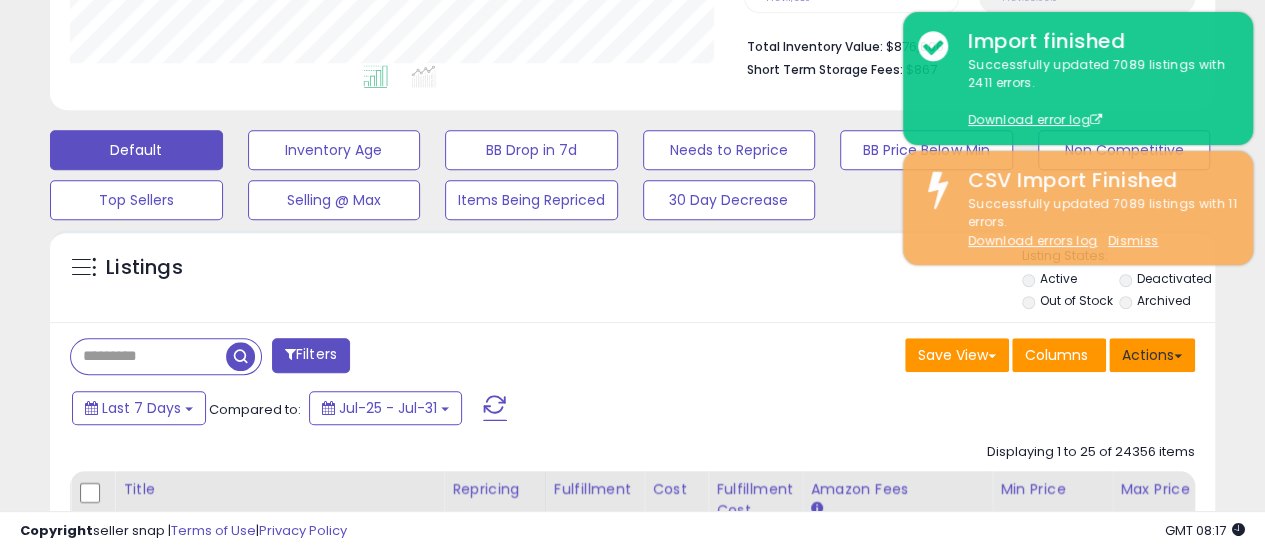click on "Actions" at bounding box center (1152, 355) 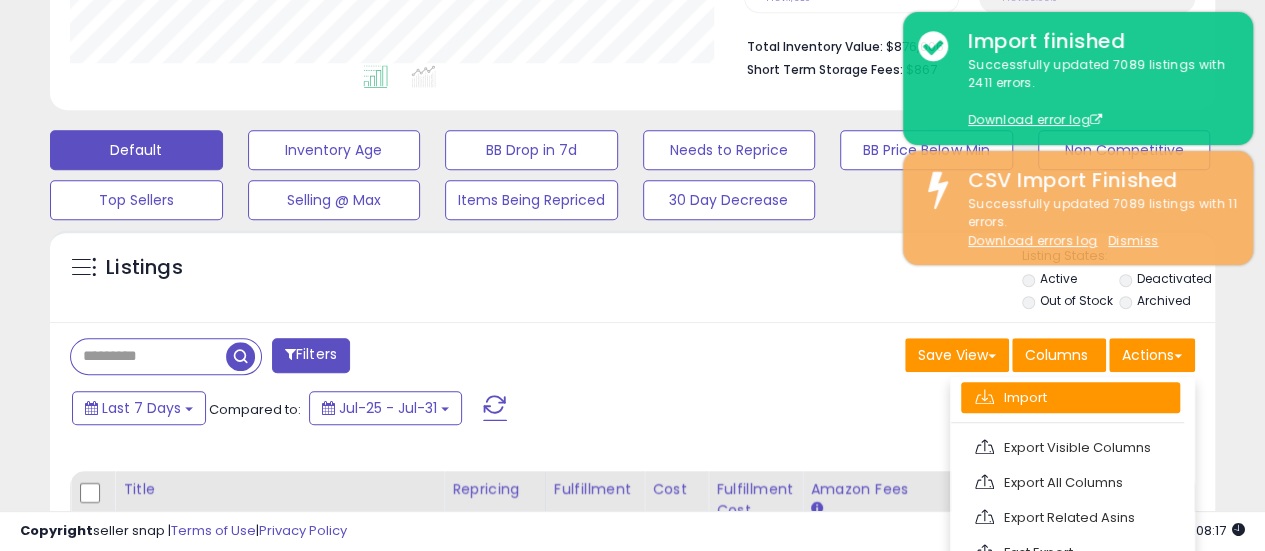 click on "Import" at bounding box center [1070, 397] 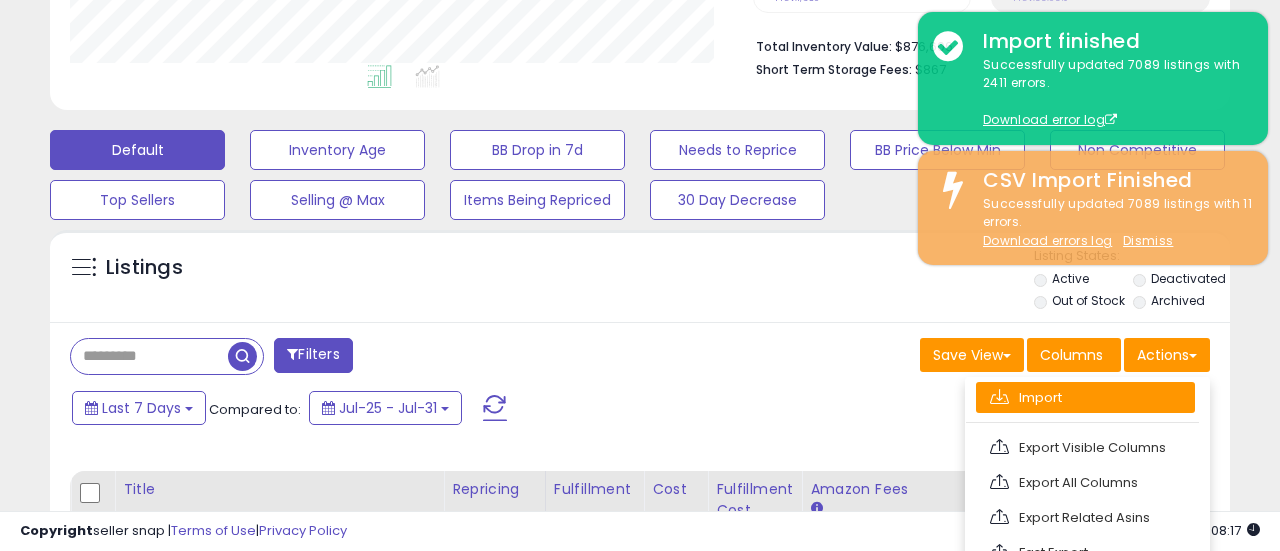 scroll, scrollTop: 999590, scrollLeft: 999317, axis: both 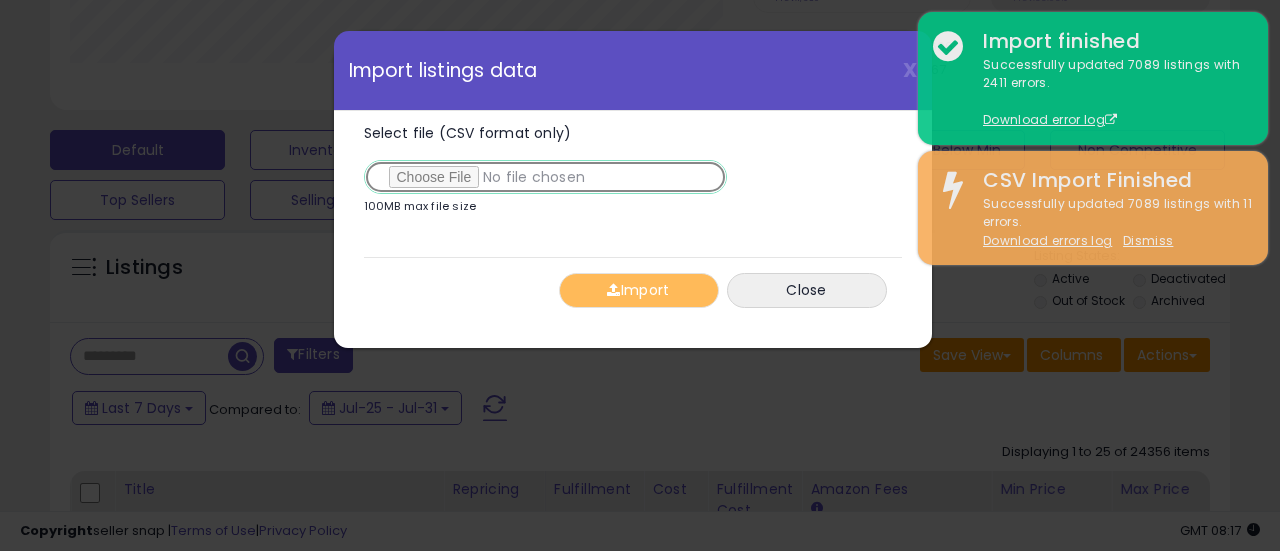 click on "Select file (CSV format only)" at bounding box center [545, 177] 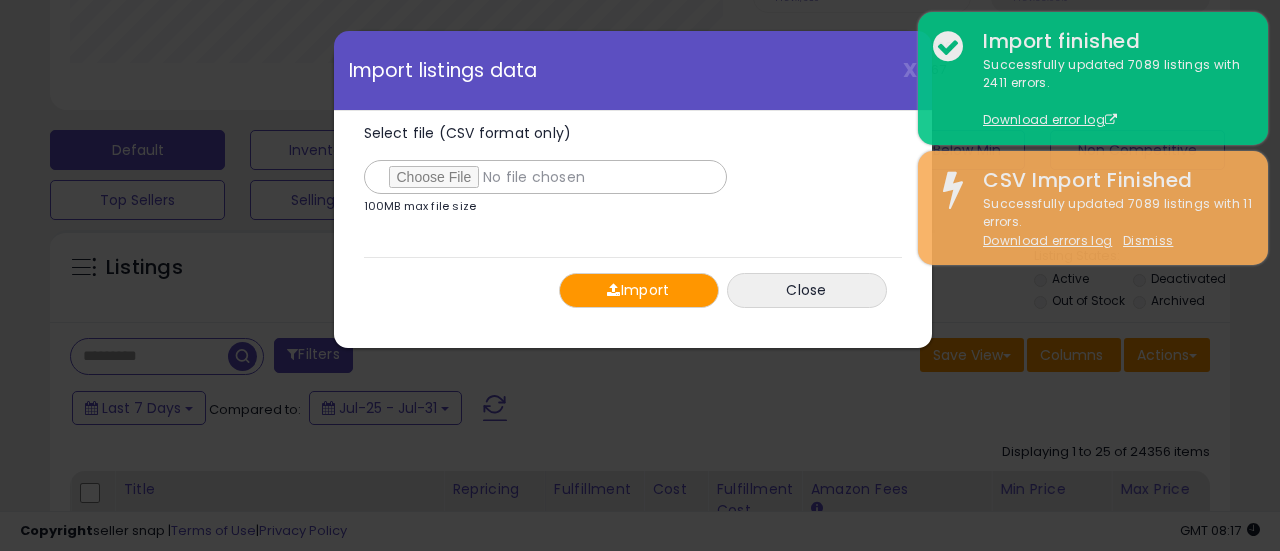 click on "Import" at bounding box center (639, 290) 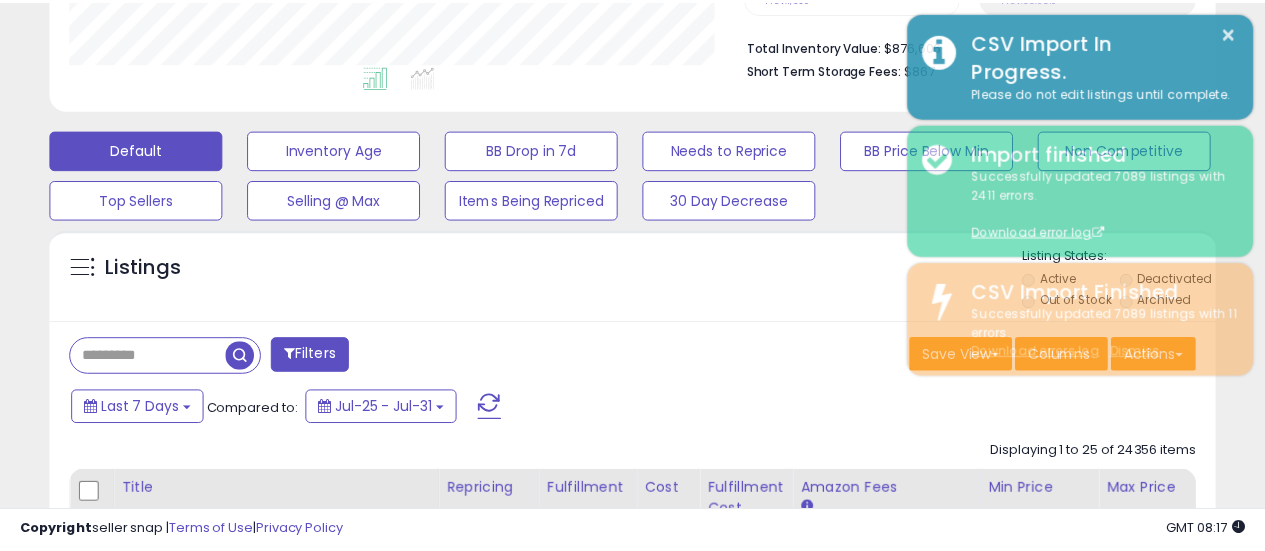 scroll, scrollTop: 410, scrollLeft: 674, axis: both 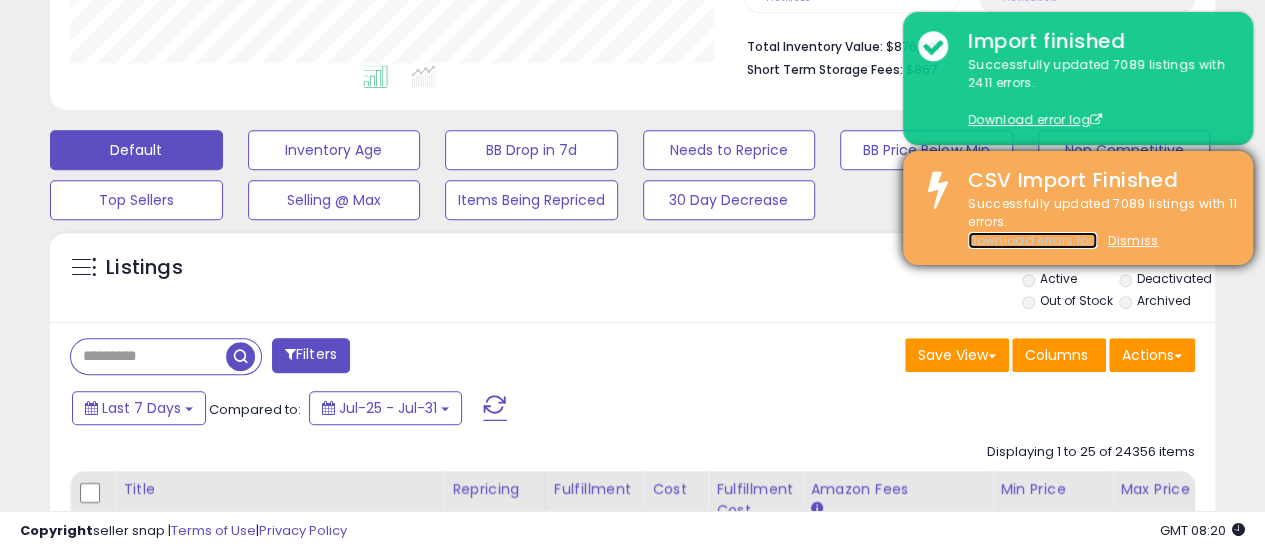 click on "Download errors log" at bounding box center (1032, 240) 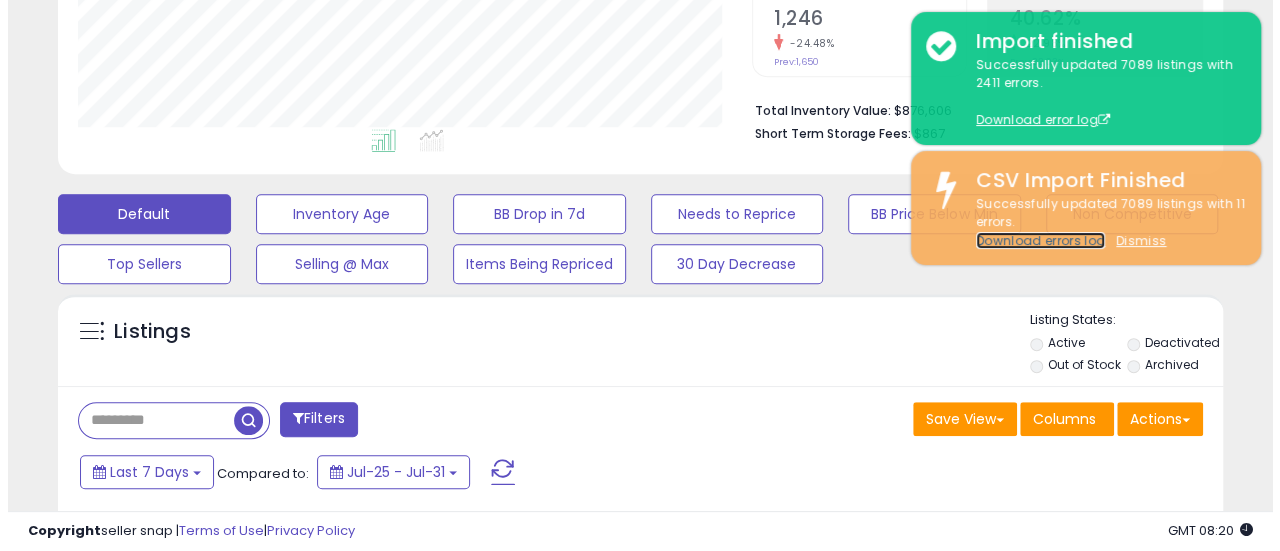 scroll, scrollTop: 382, scrollLeft: 0, axis: vertical 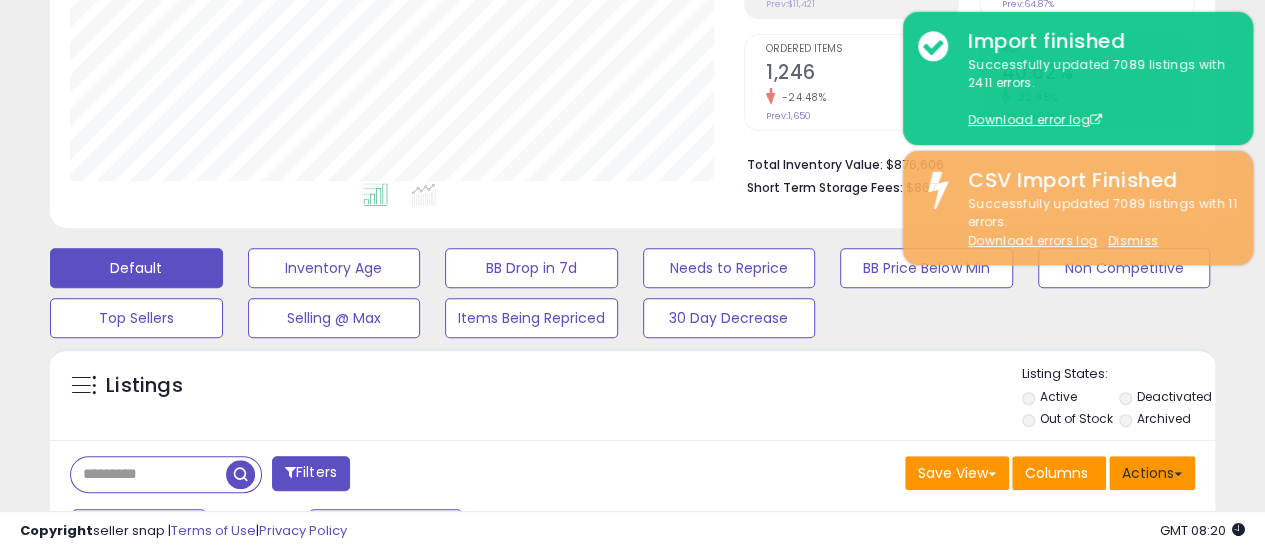 click on "Actions" at bounding box center [1152, 473] 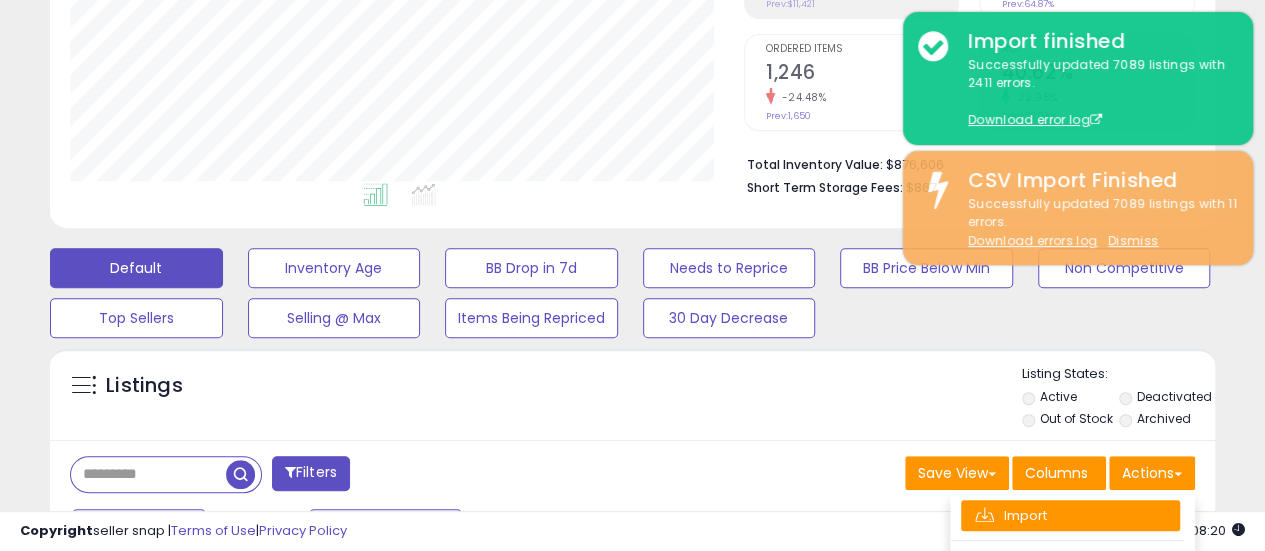 click on "Import" at bounding box center [1070, 515] 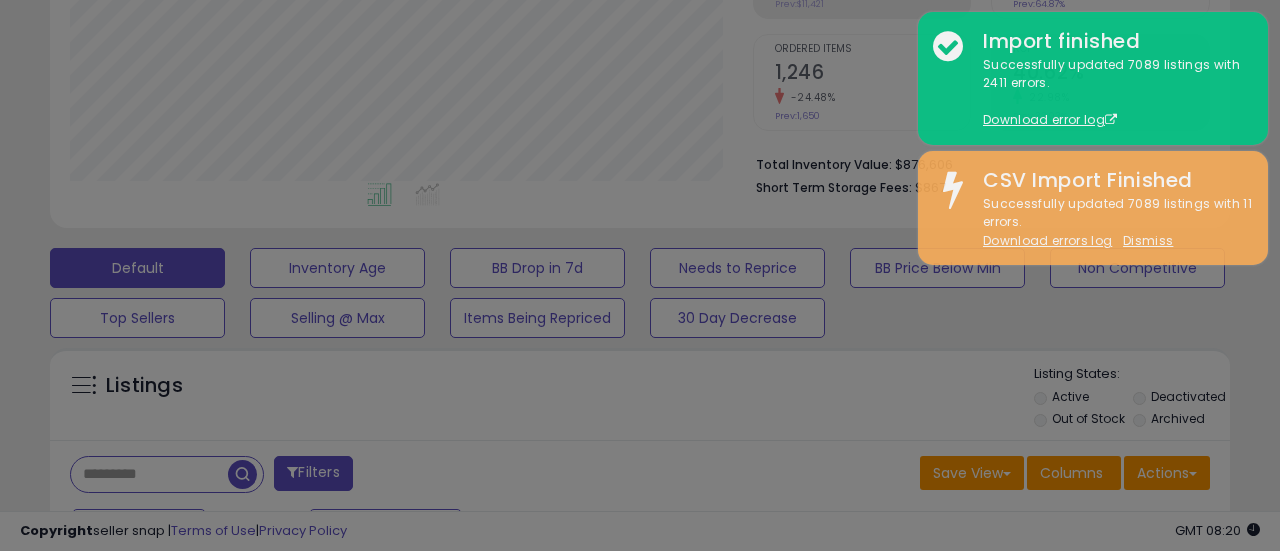scroll, scrollTop: 999590, scrollLeft: 999317, axis: both 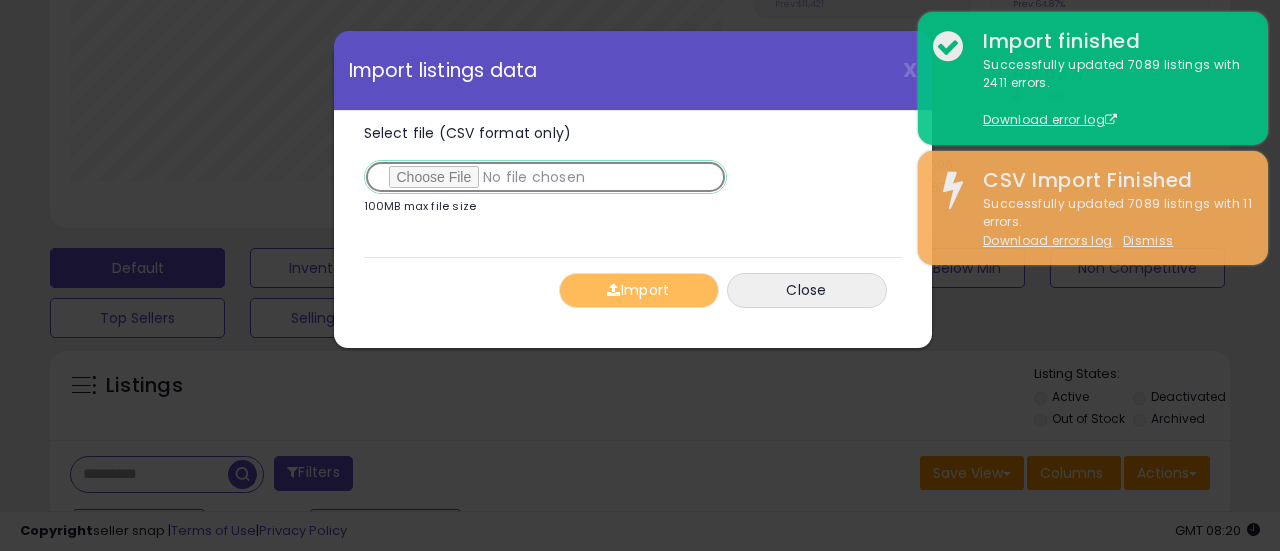 click on "Select file (CSV format only)" at bounding box center (545, 177) 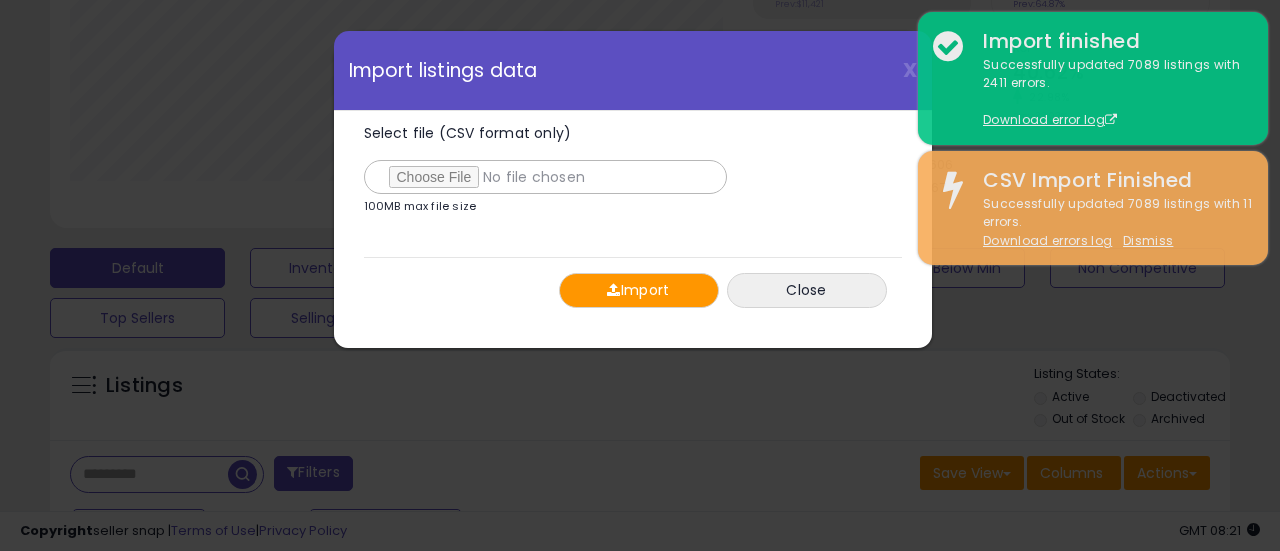 click on "Import" at bounding box center [639, 290] 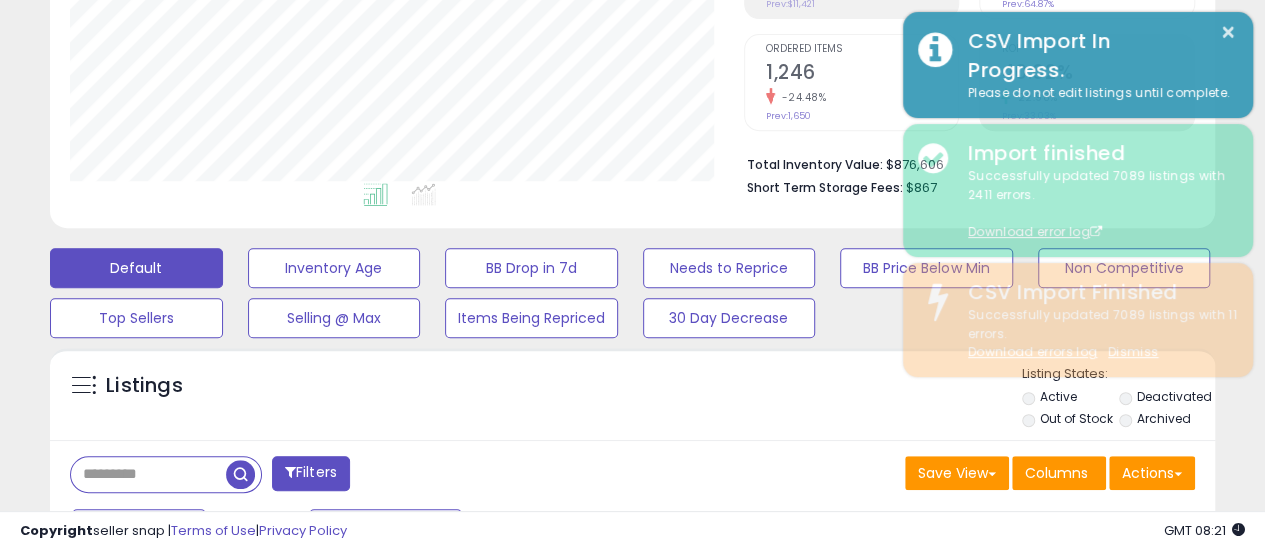 scroll, scrollTop: 410, scrollLeft: 674, axis: both 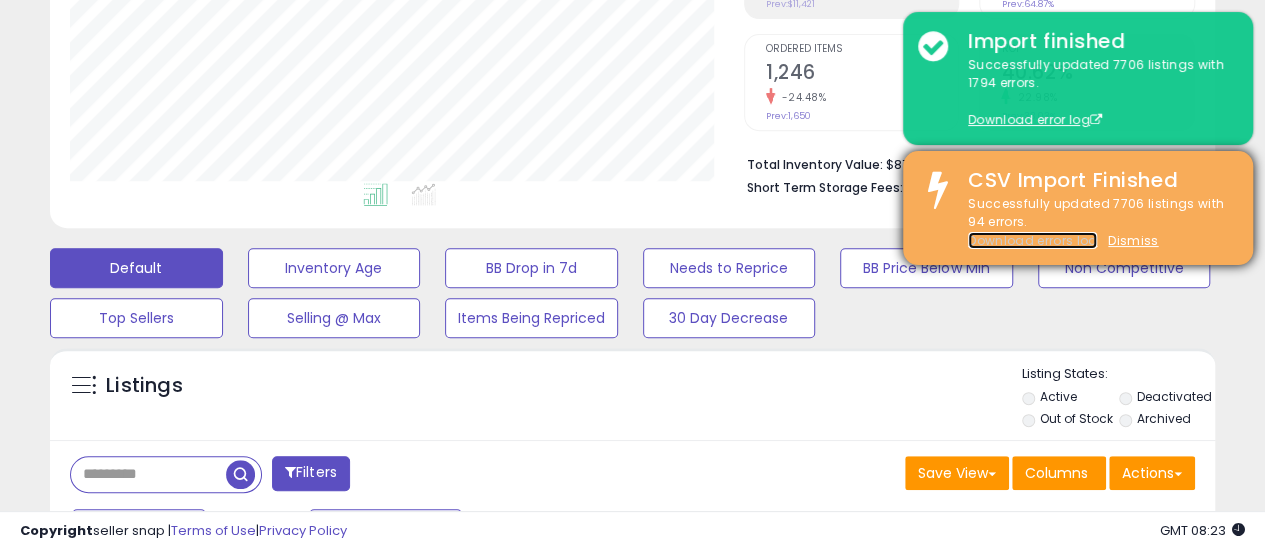 click on "Download errors log" at bounding box center [1032, 240] 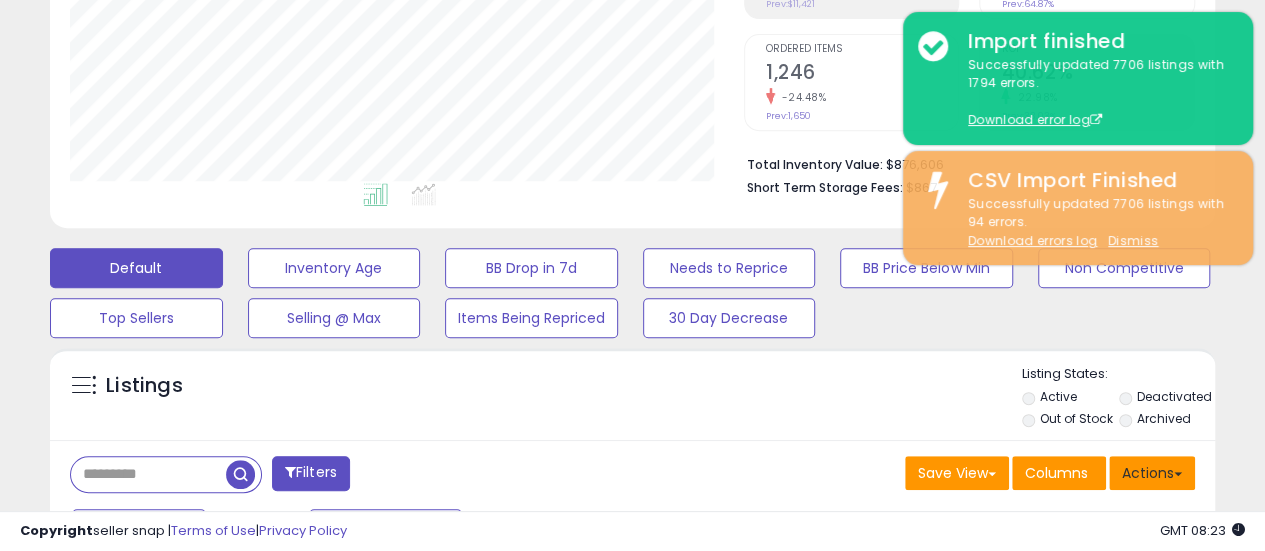 click on "Actions" at bounding box center [1152, 473] 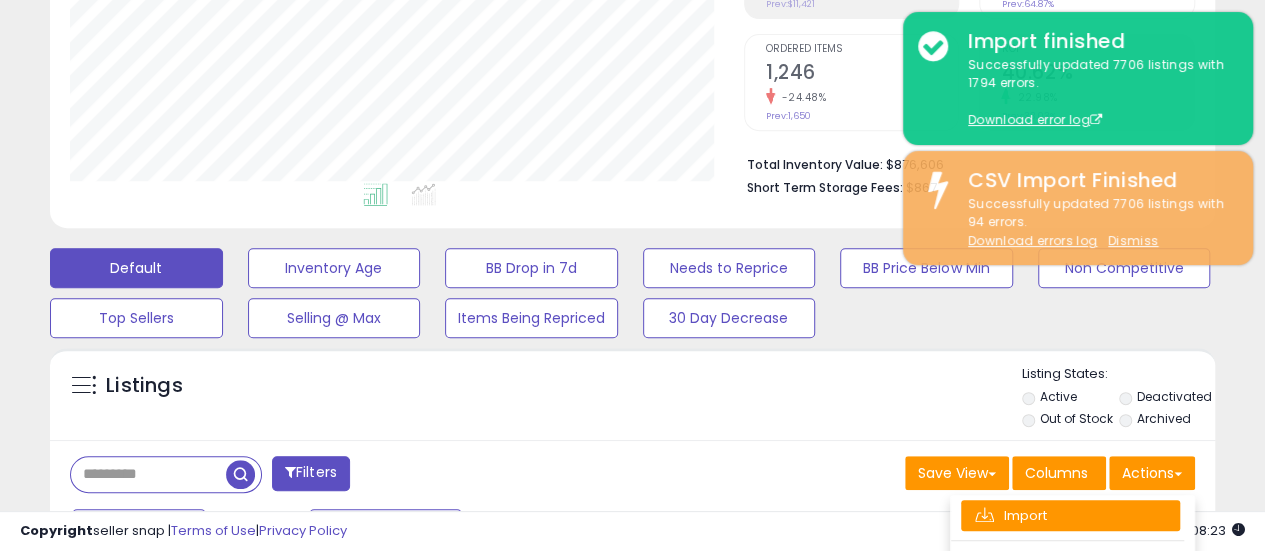 click on "Import" at bounding box center (1070, 515) 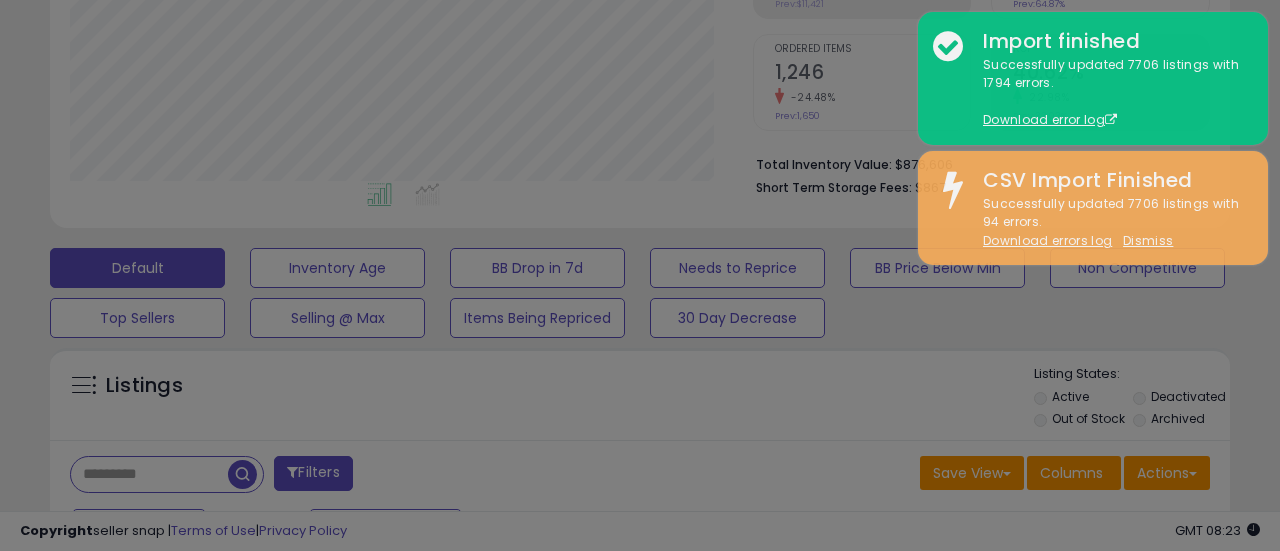 scroll, scrollTop: 999590, scrollLeft: 999317, axis: both 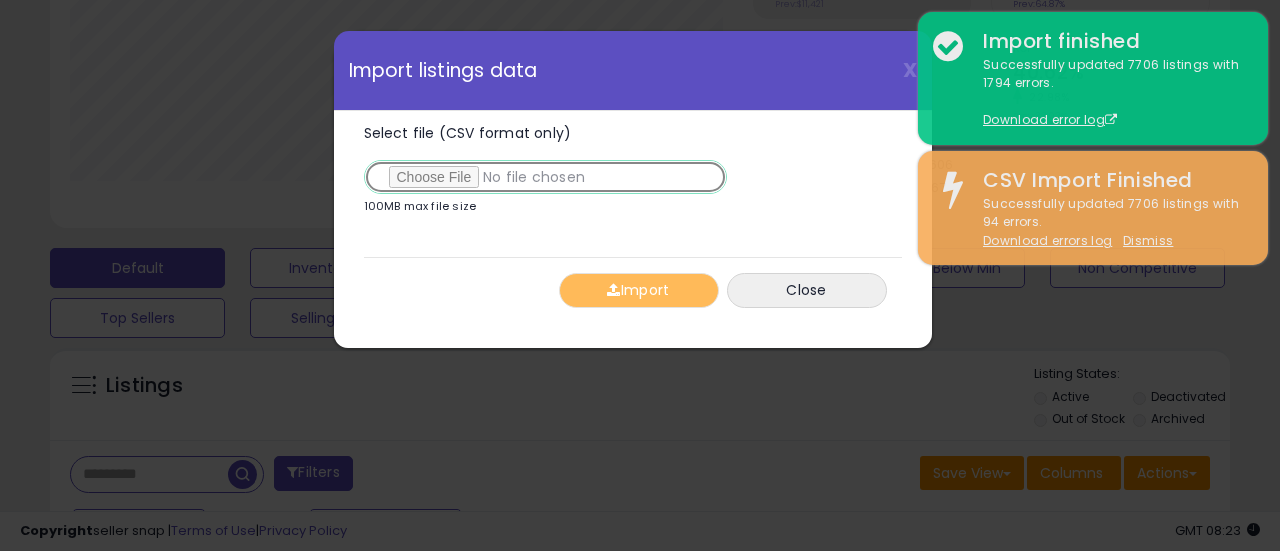 click on "Select file (CSV format only)" at bounding box center (545, 177) 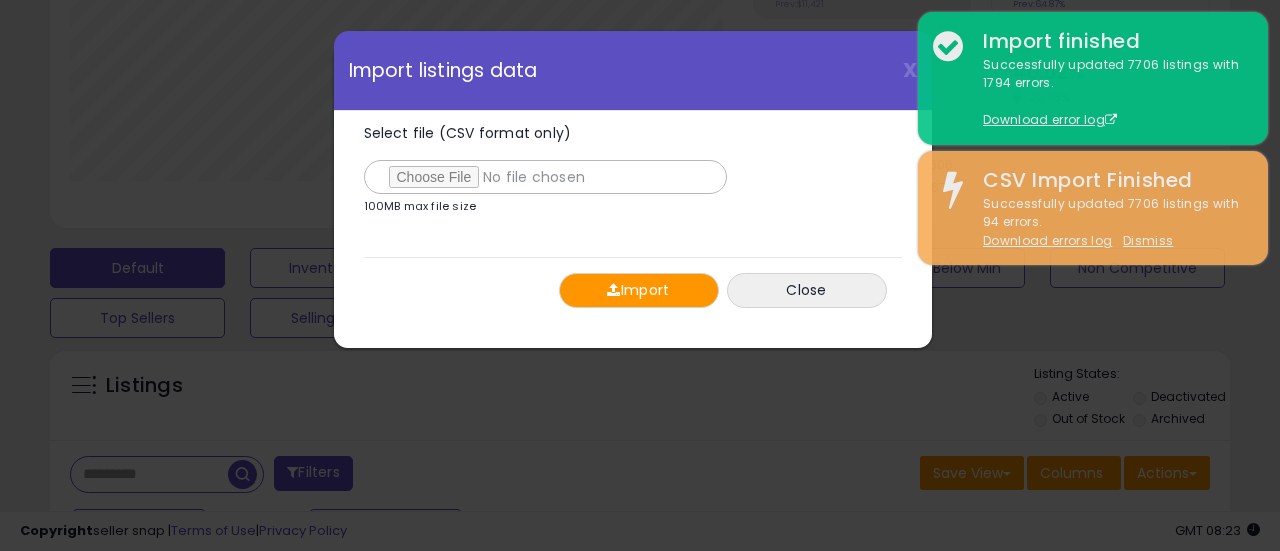 click on "Import" at bounding box center (639, 290) 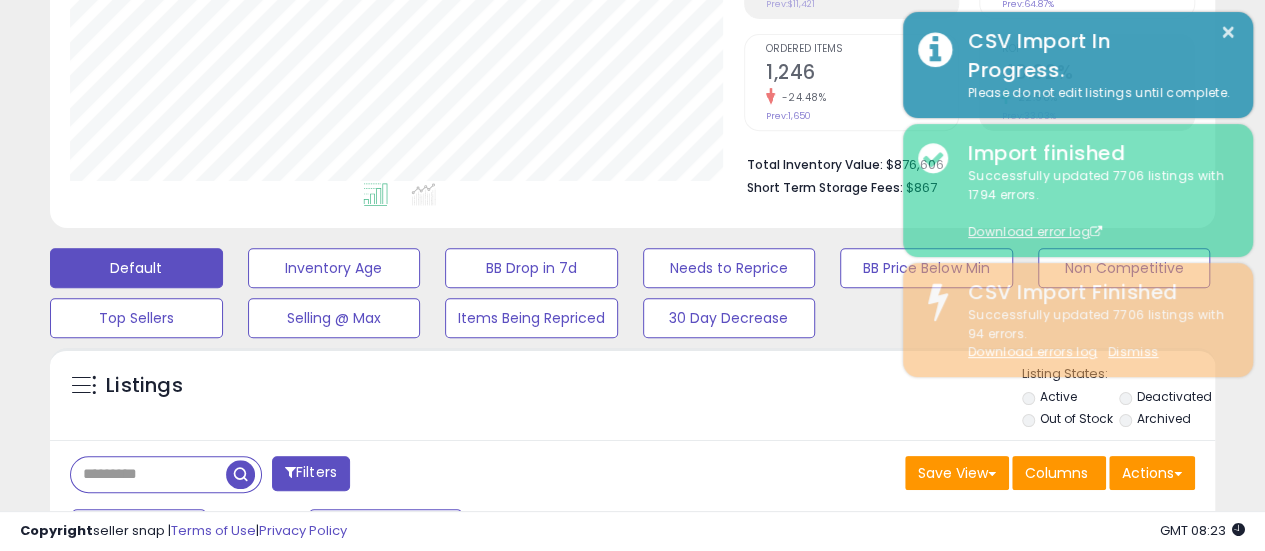 scroll, scrollTop: 410, scrollLeft: 674, axis: both 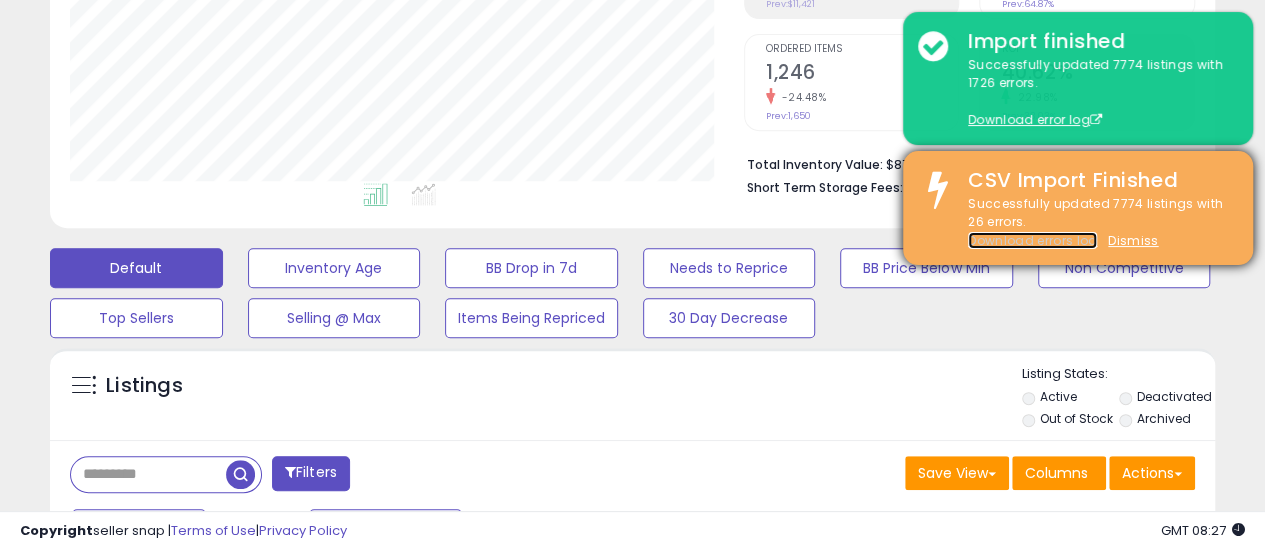 click on "Download errors log" at bounding box center (1032, 240) 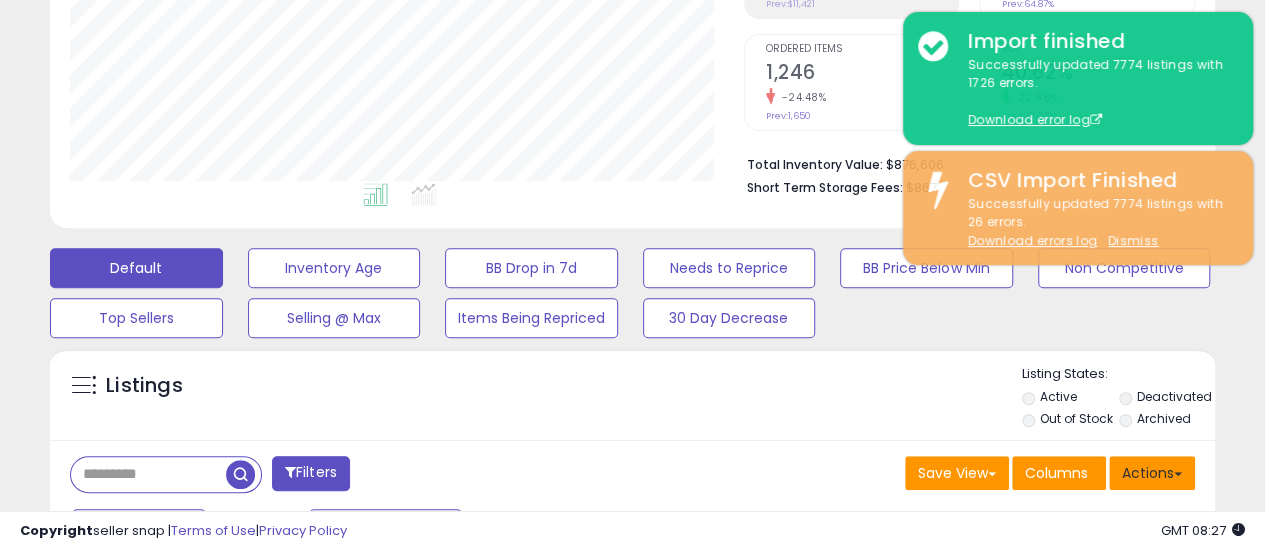 click on "Actions" at bounding box center (1152, 473) 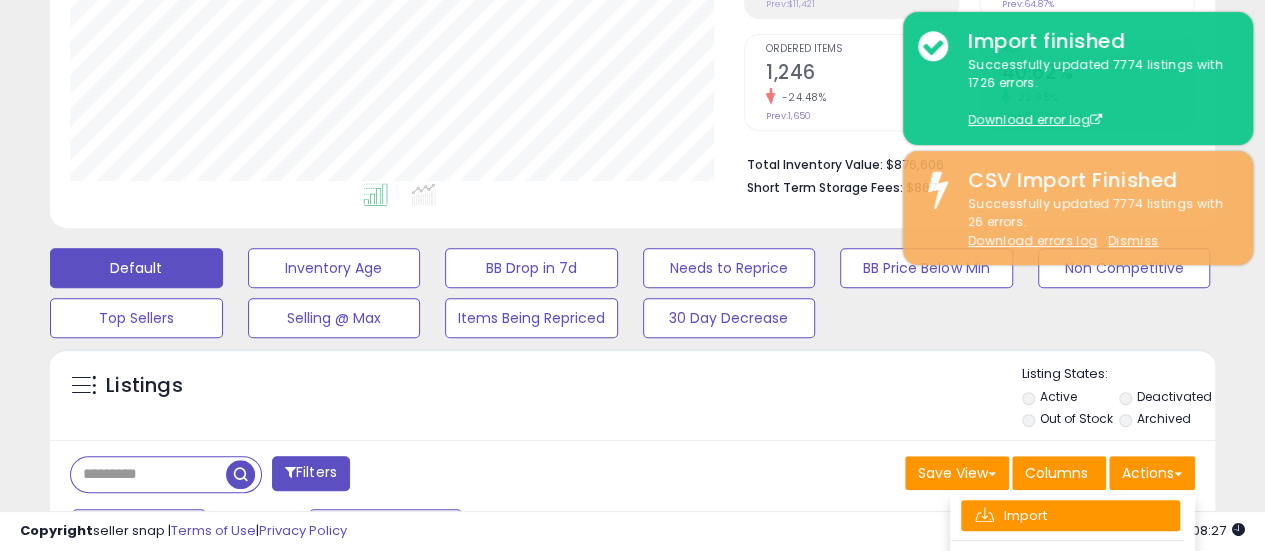 click on "Import" at bounding box center [1070, 515] 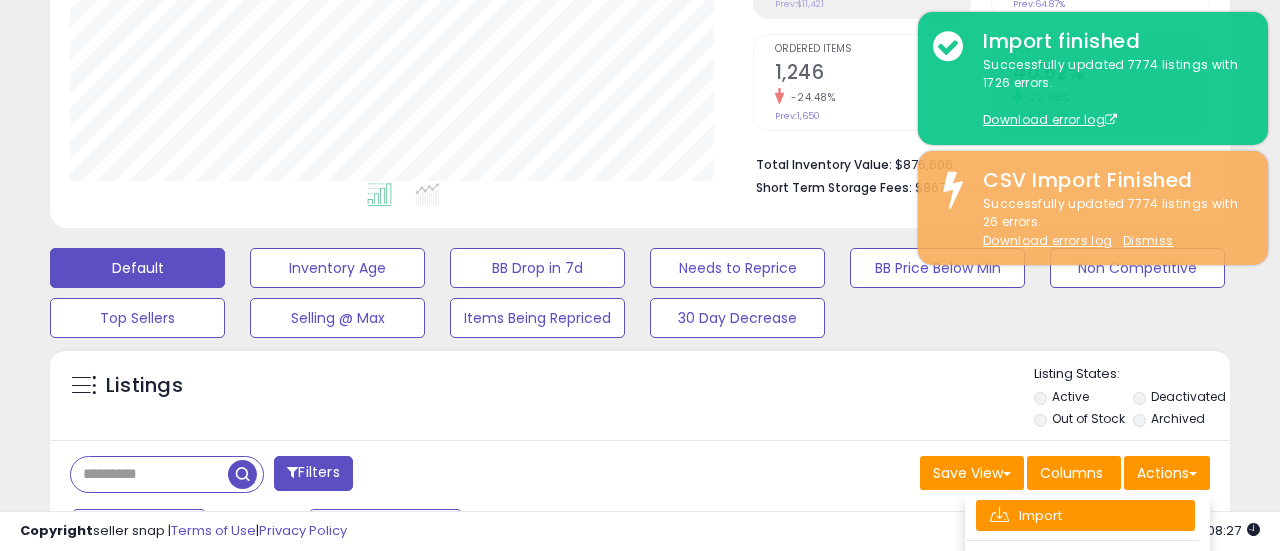 scroll, scrollTop: 999590, scrollLeft: 999317, axis: both 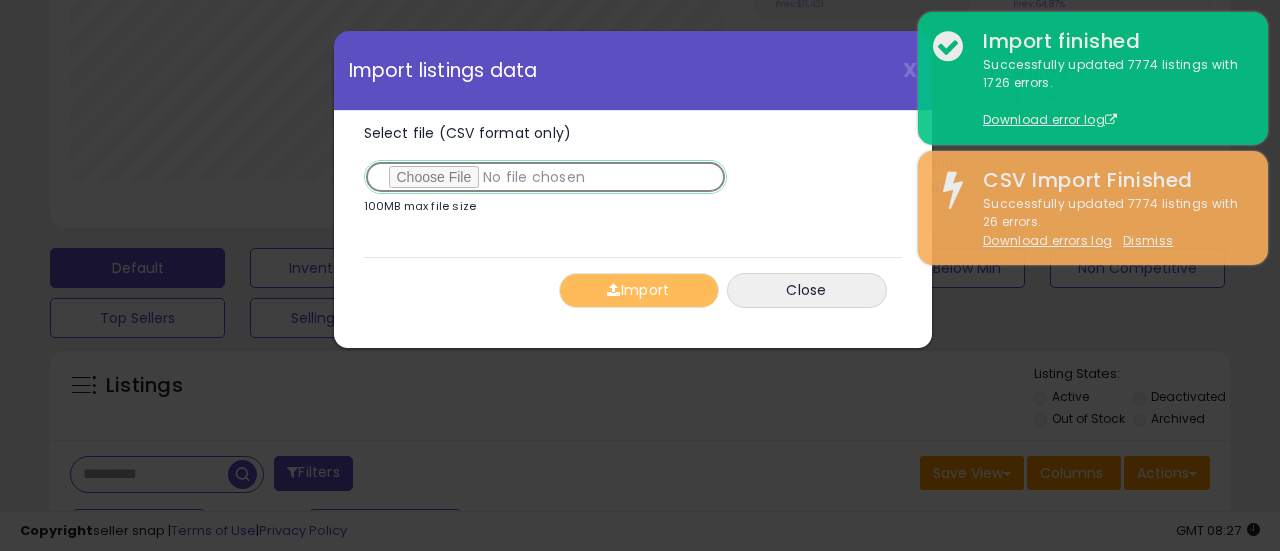 click on "Select file (CSV format only)" at bounding box center (545, 177) 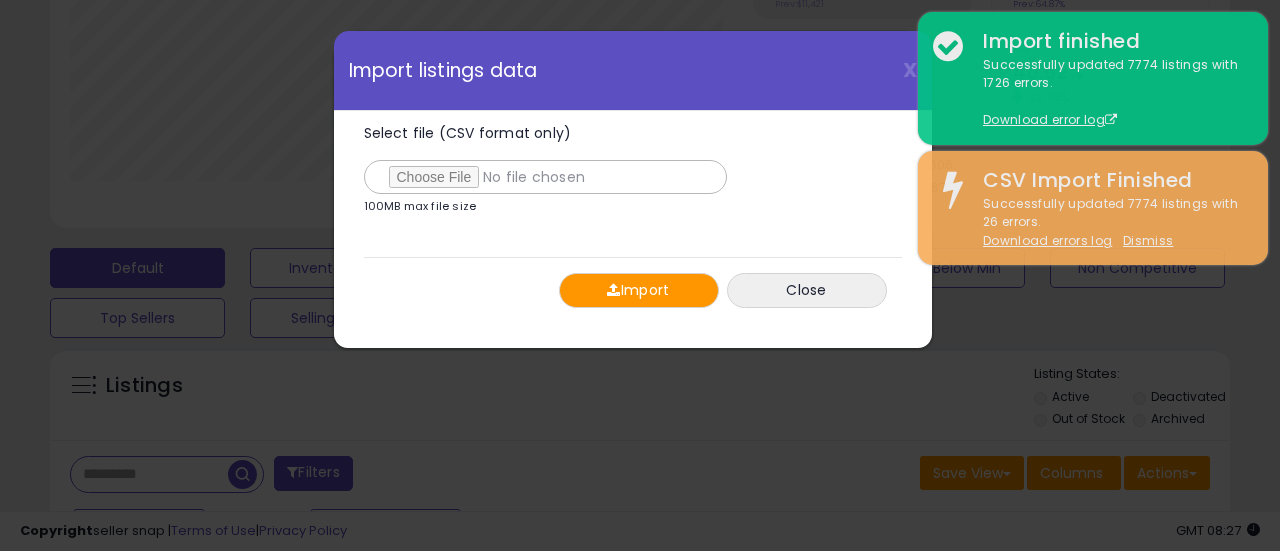 click on "Import" at bounding box center (639, 290) 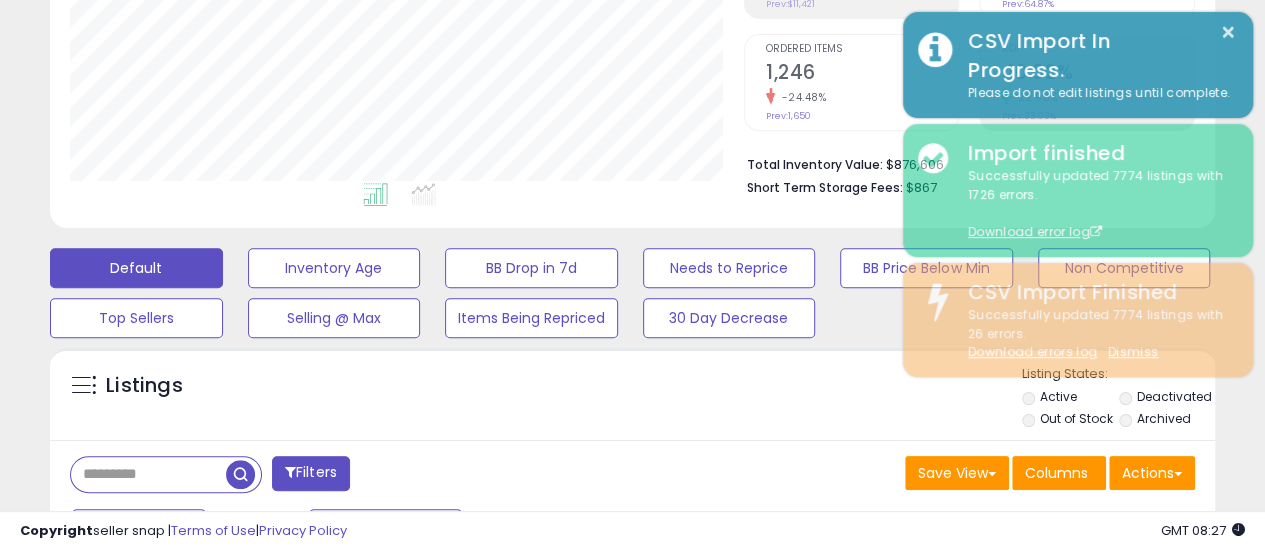 scroll, scrollTop: 410, scrollLeft: 674, axis: both 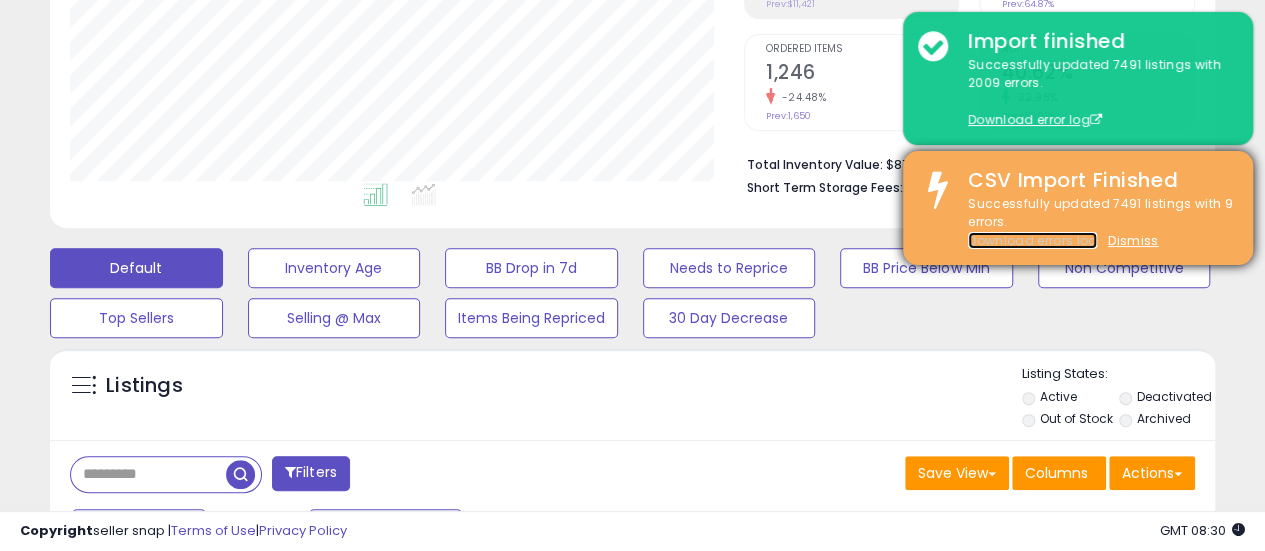 click on "Download errors log" at bounding box center (1032, 240) 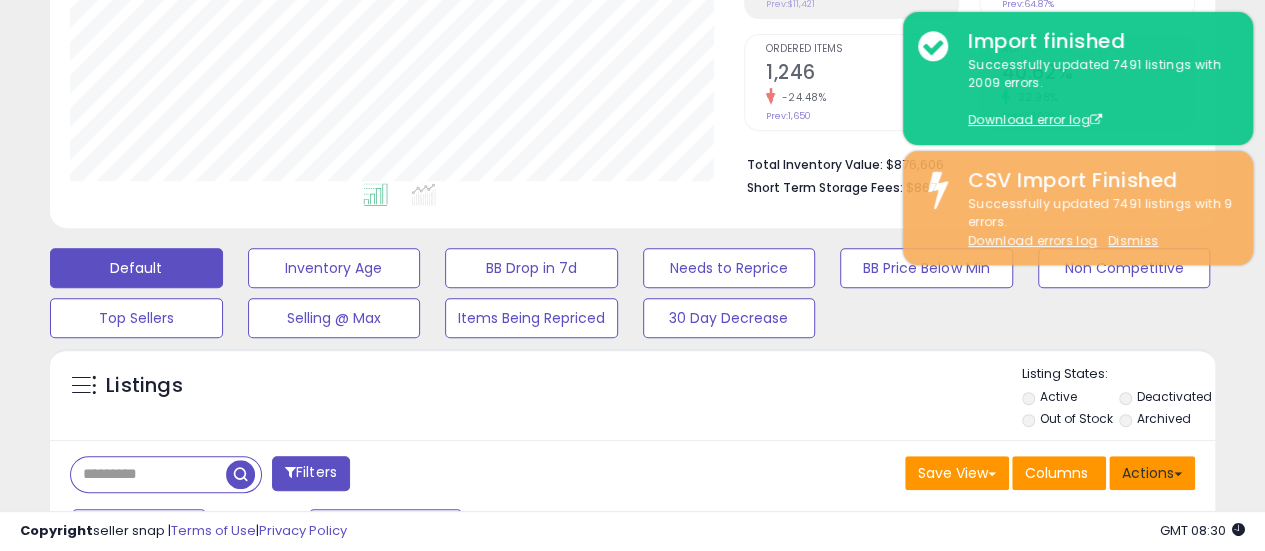 click on "Actions" at bounding box center (1152, 473) 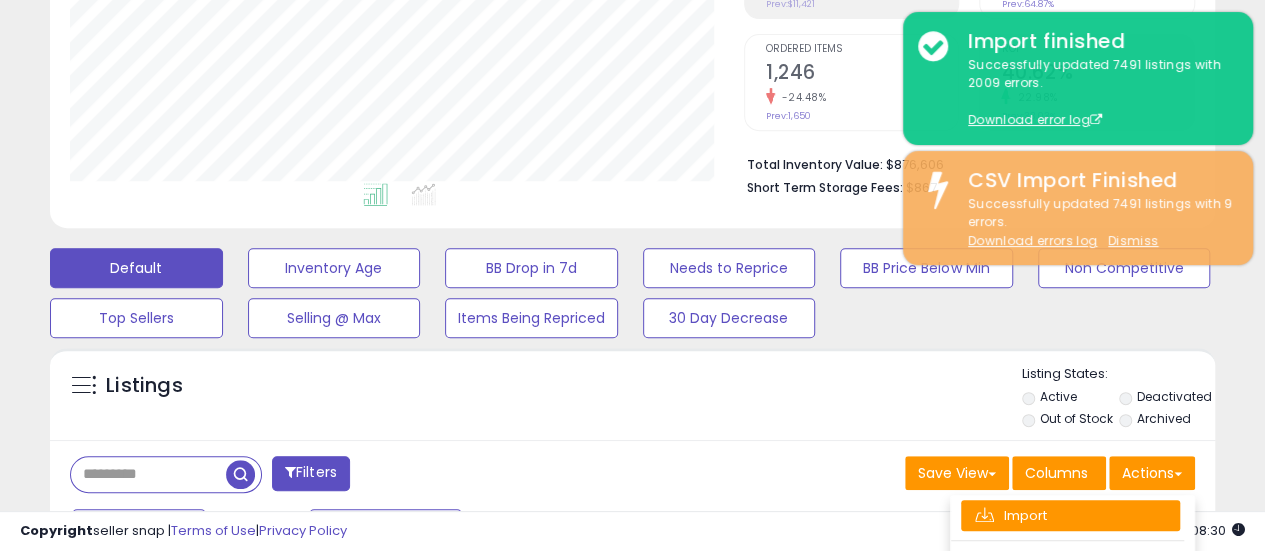 click on "Import" at bounding box center [1070, 515] 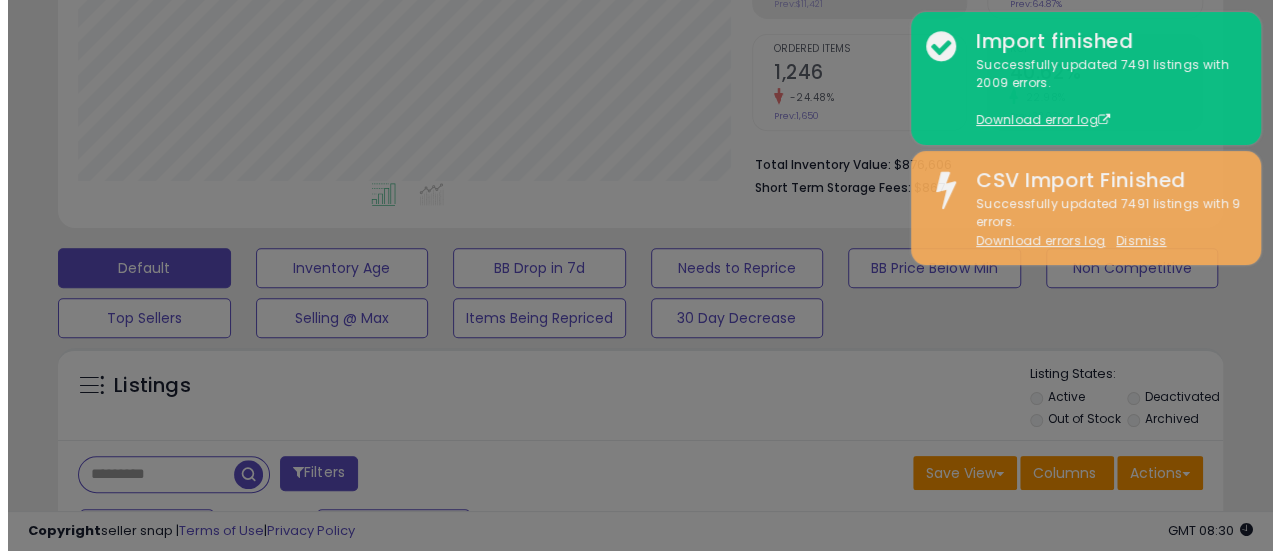 scroll, scrollTop: 999590, scrollLeft: 999317, axis: both 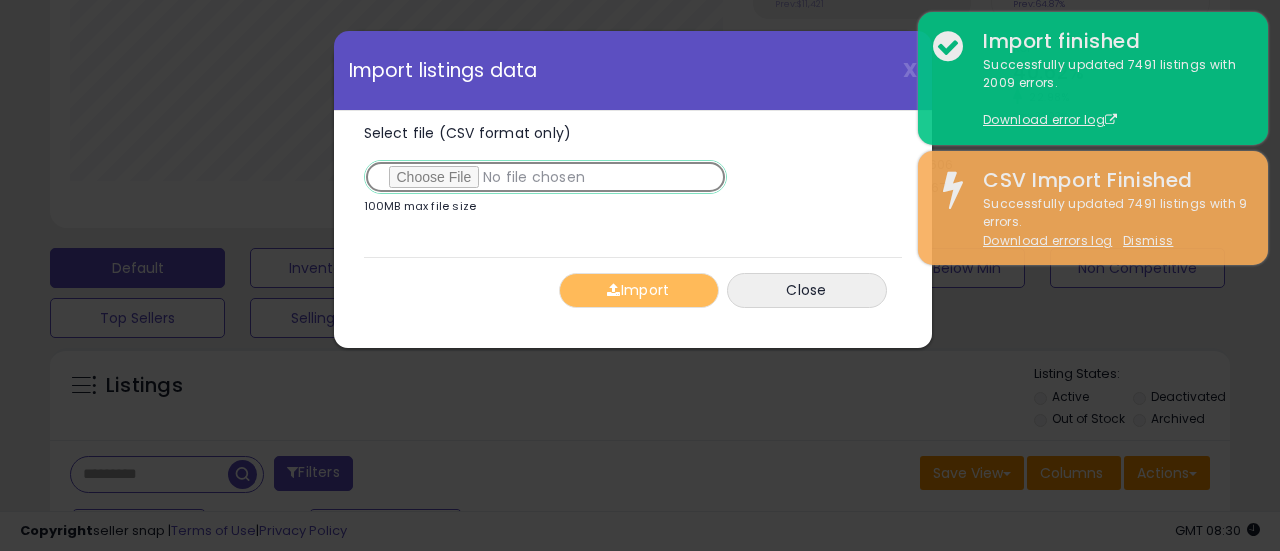 click on "Select file (CSV format only)" at bounding box center [545, 177] 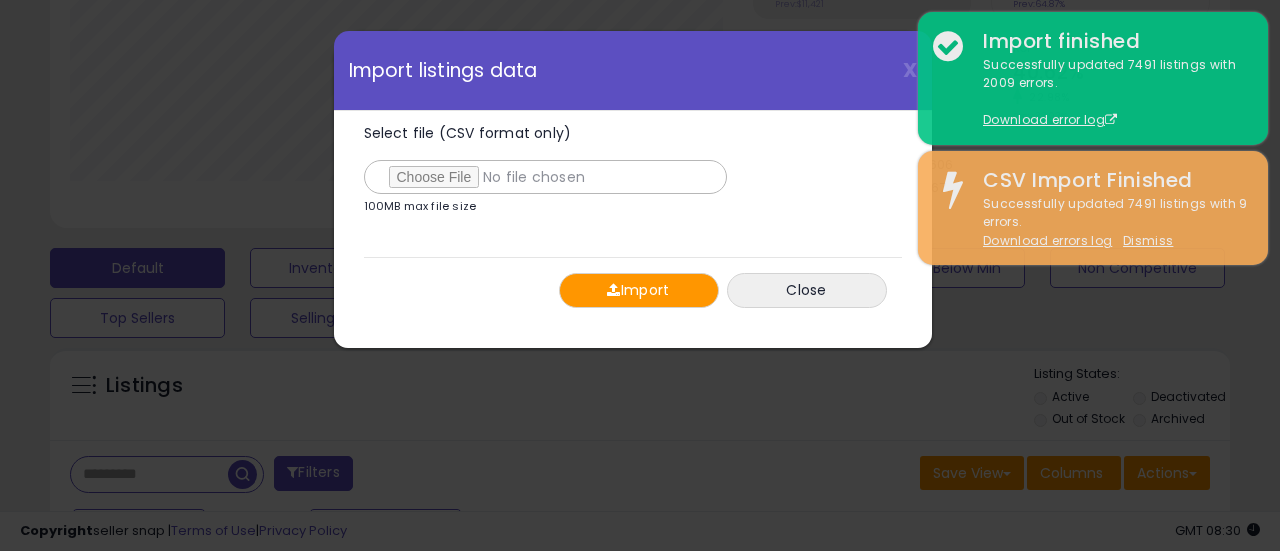 click on "Import" at bounding box center [639, 290] 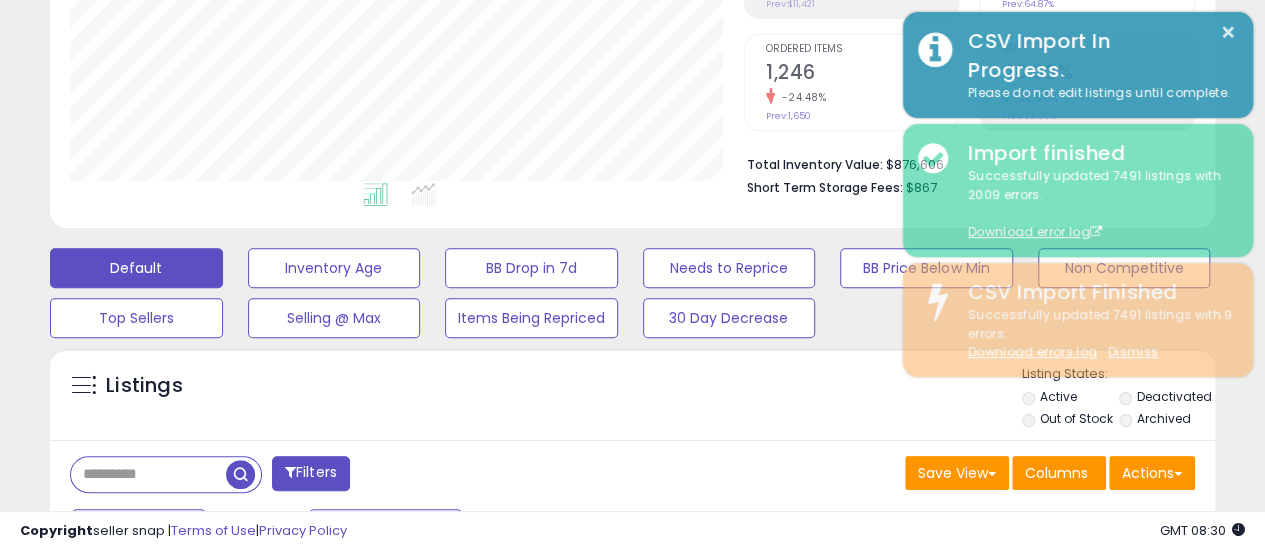 scroll, scrollTop: 410, scrollLeft: 674, axis: both 